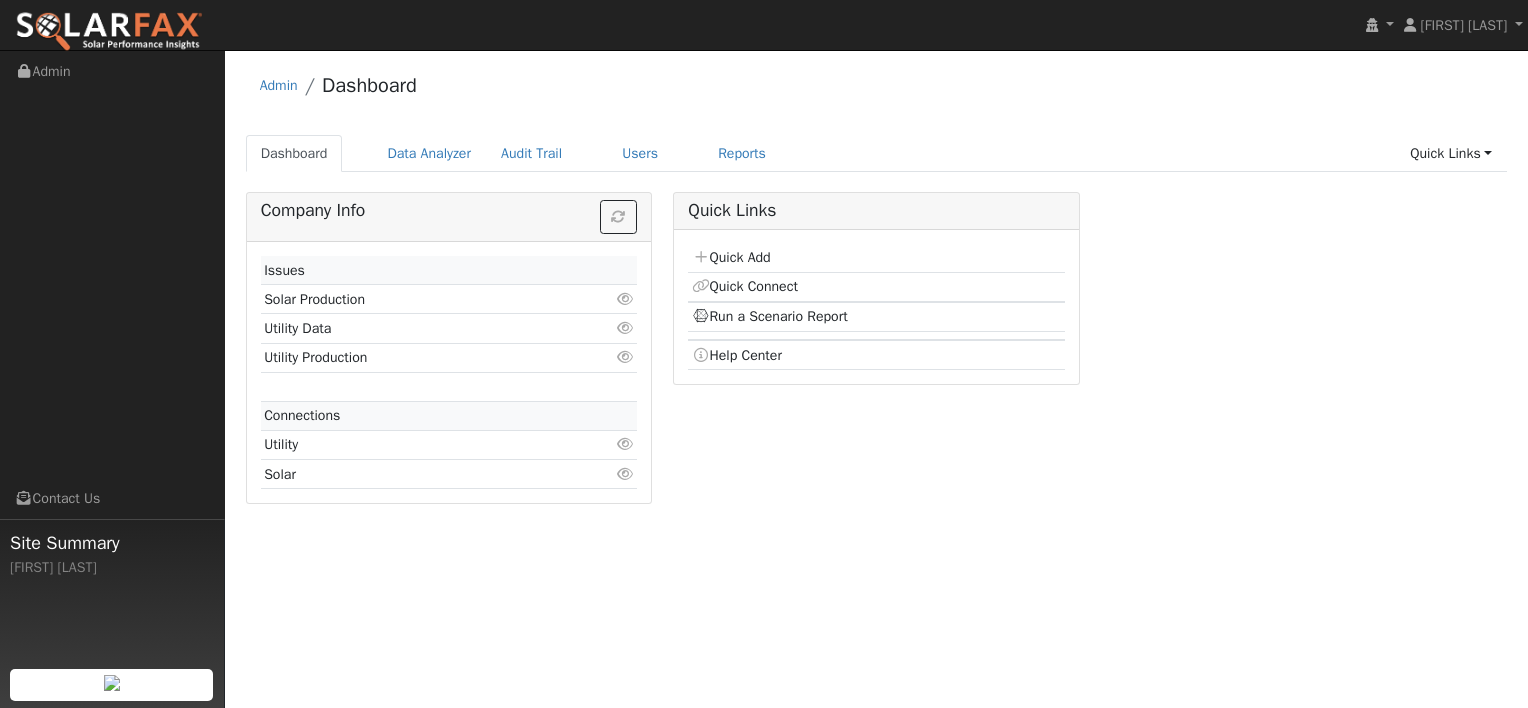 scroll, scrollTop: 0, scrollLeft: 0, axis: both 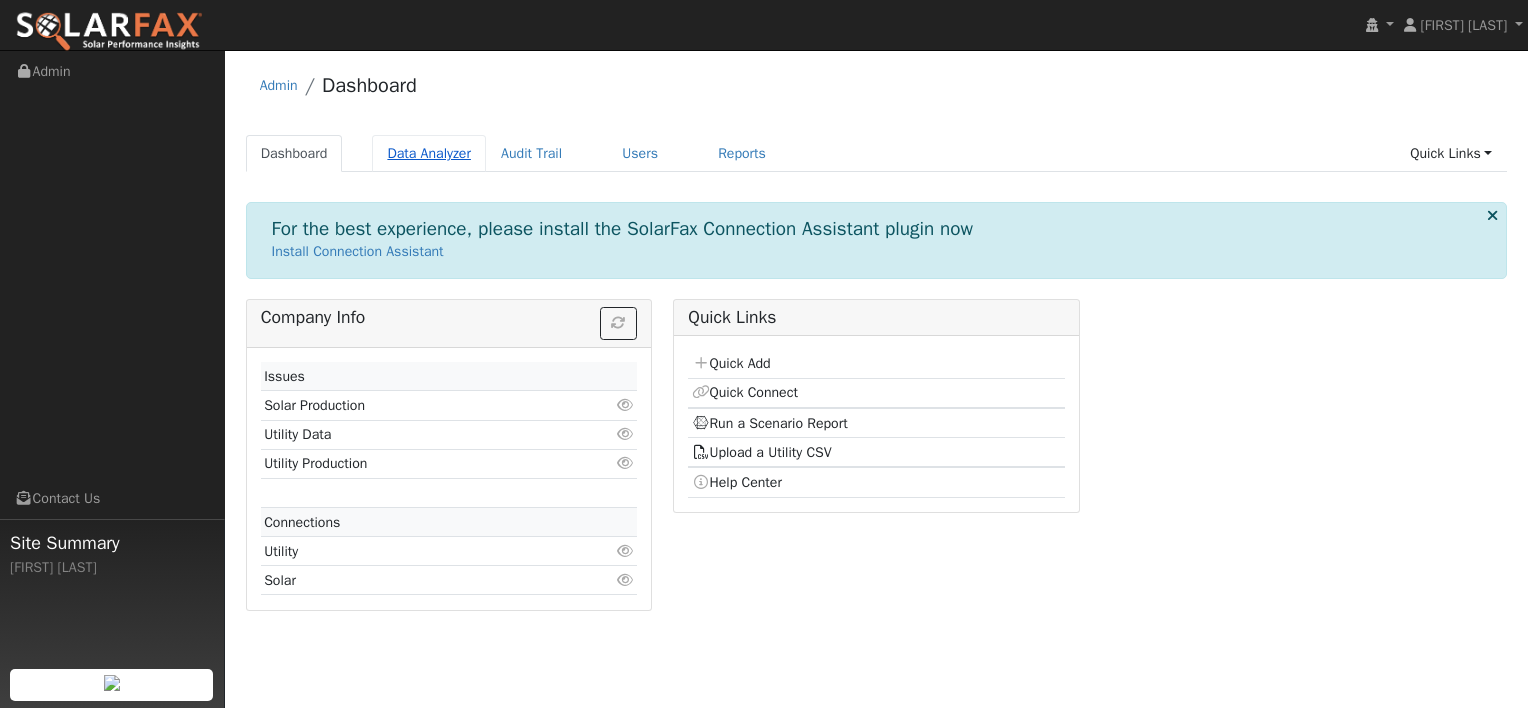 click on "Data Analyzer" at bounding box center (429, 153) 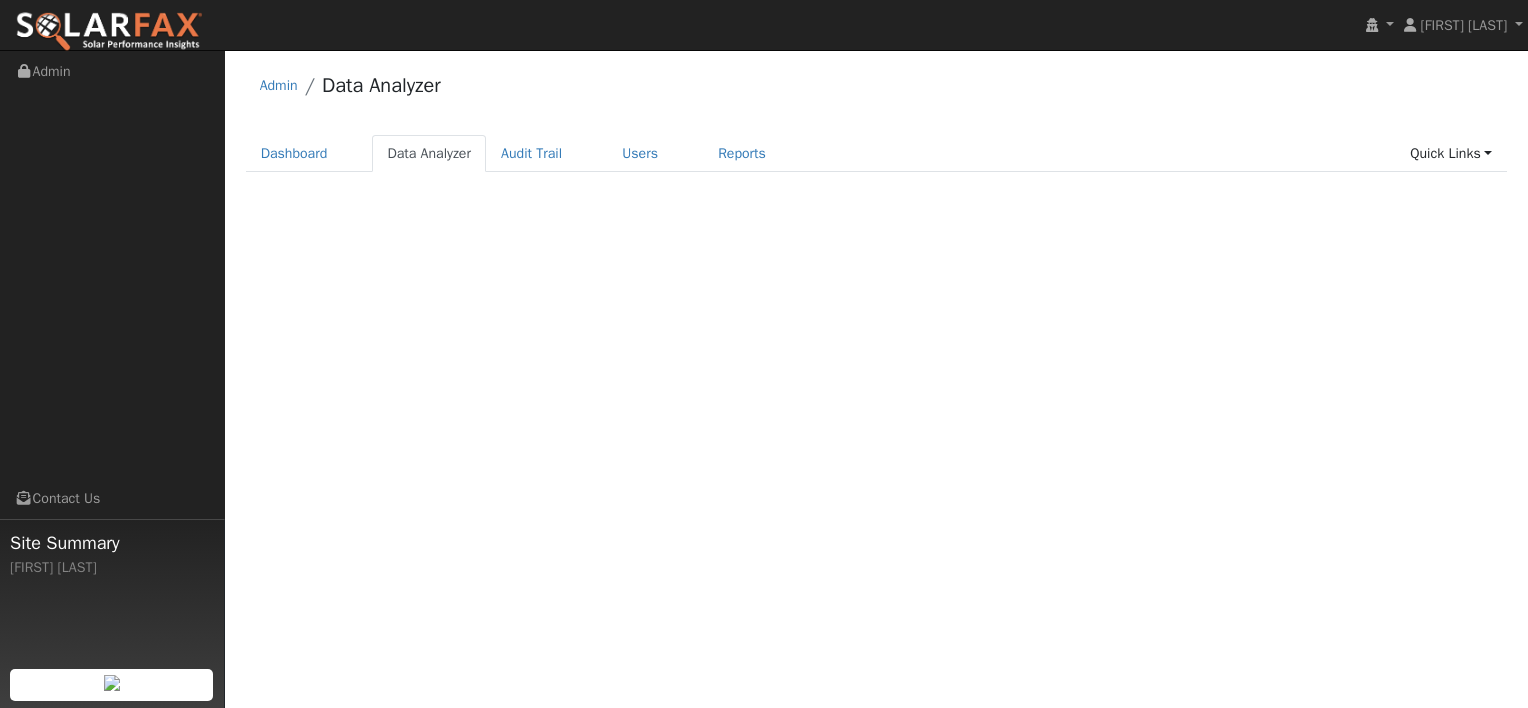 scroll, scrollTop: 0, scrollLeft: 0, axis: both 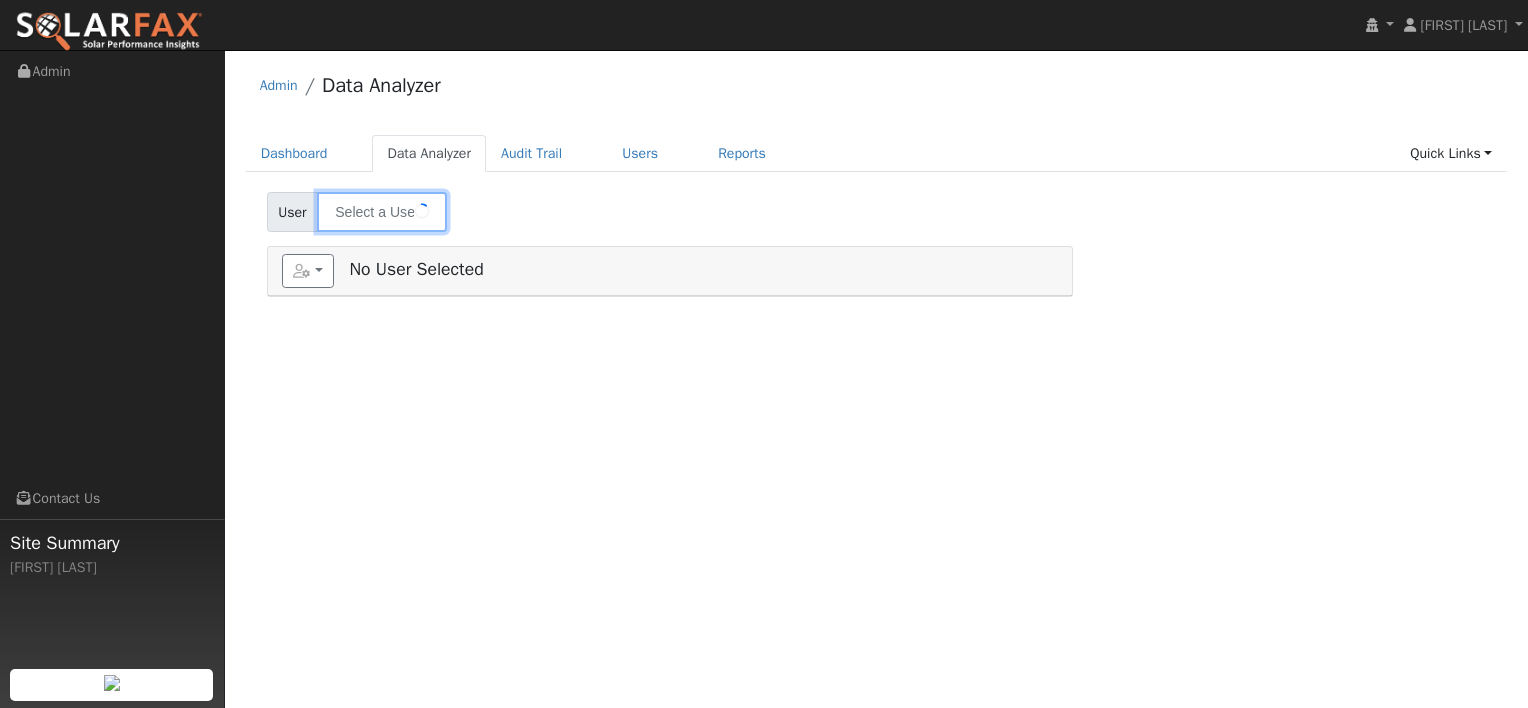 type on "[FIRST] [LAST]" 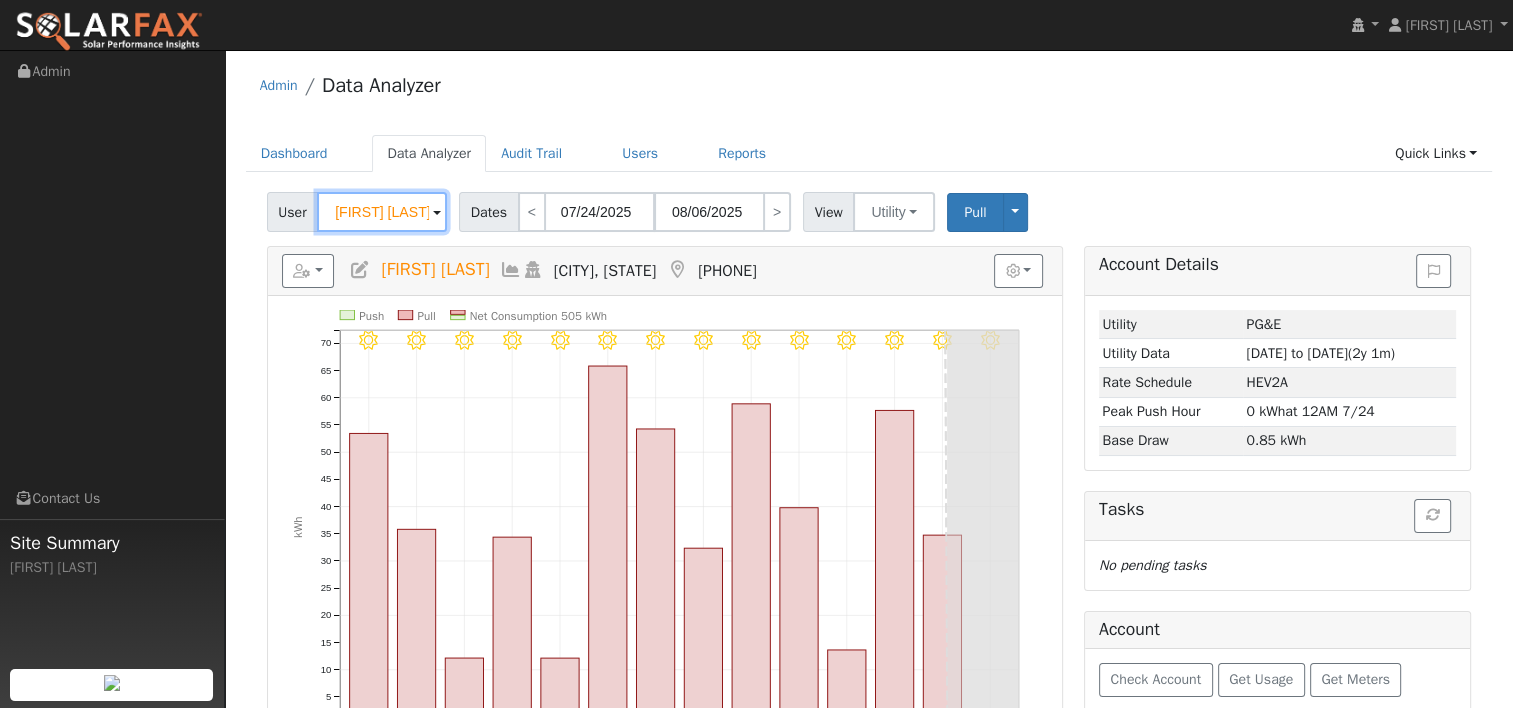 click on "Geraldo Bayawa" at bounding box center [382, 212] 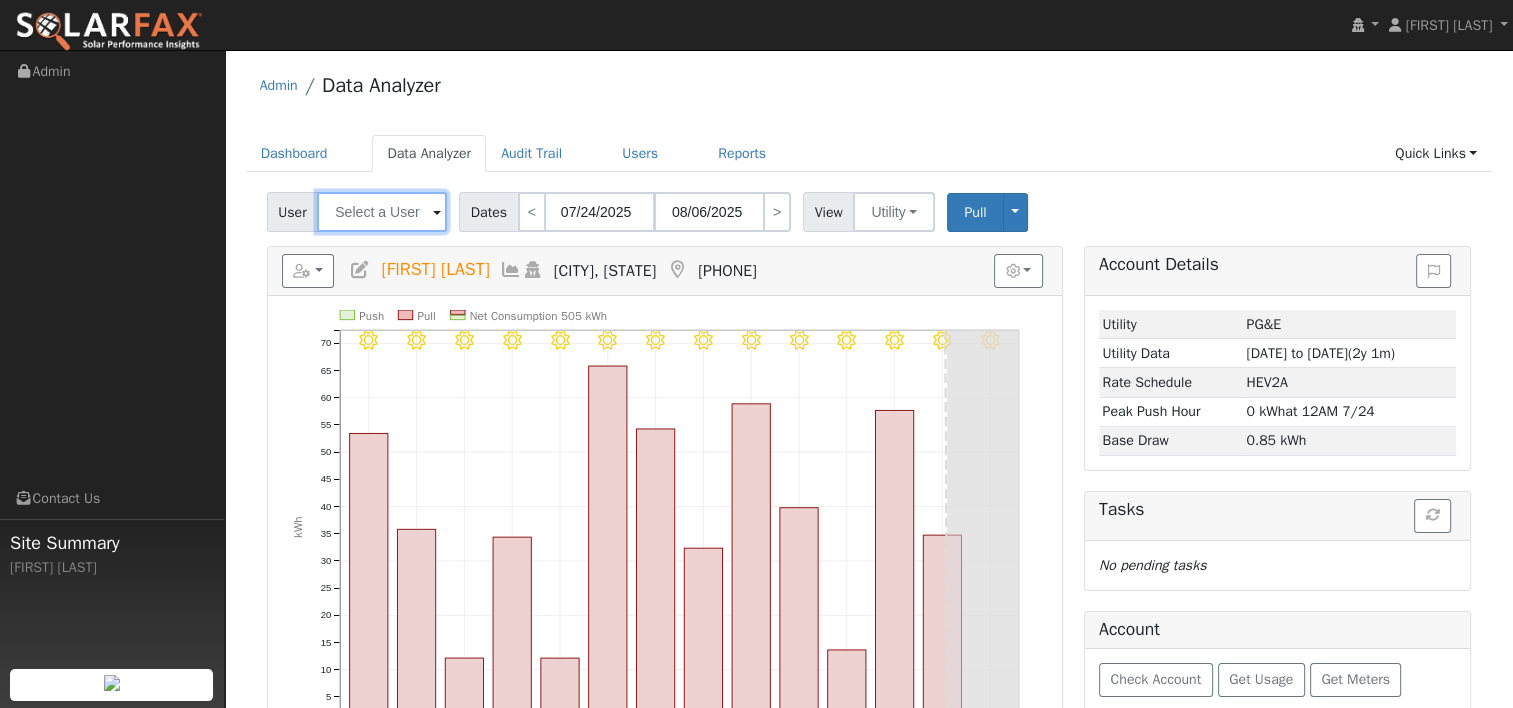 paste on "[FIRST] [LAST]" 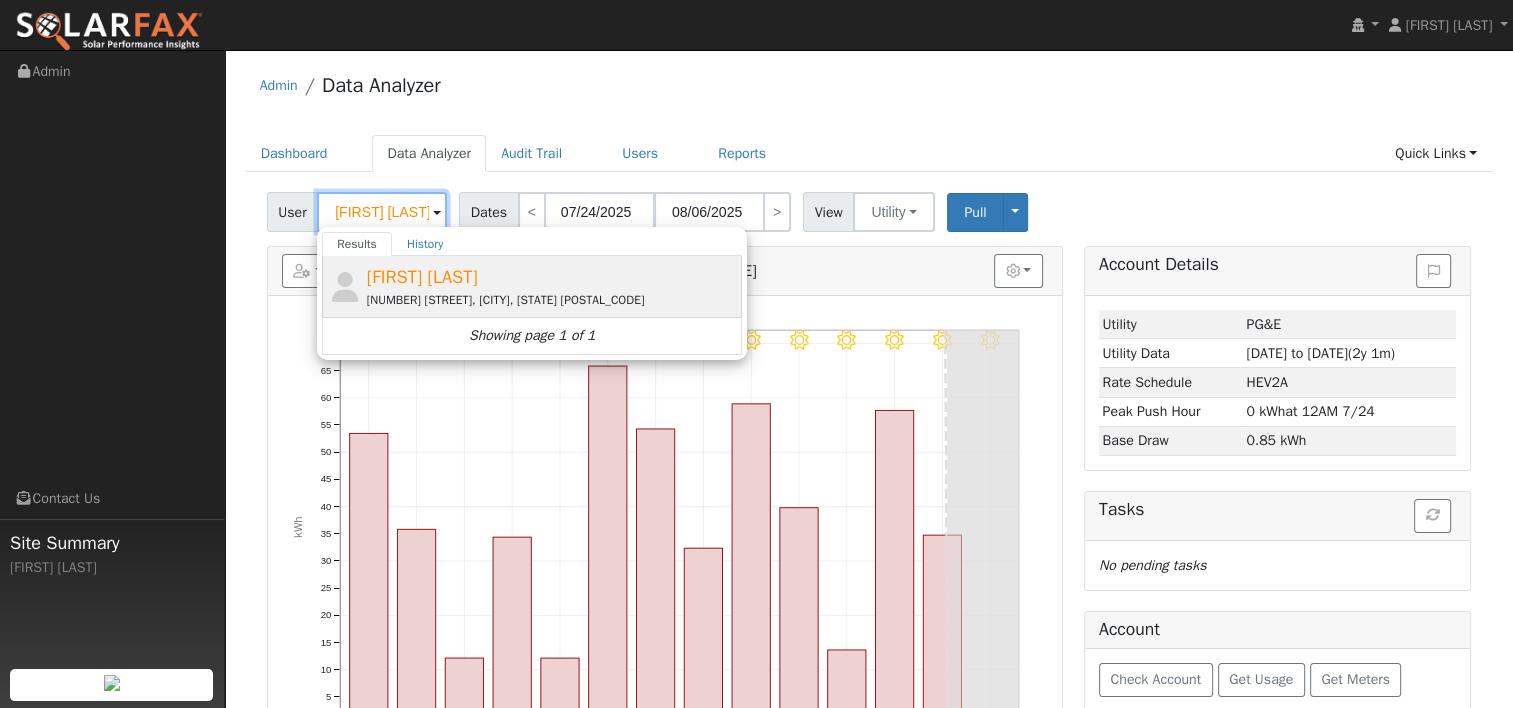 type on "[FIRST] [LAST]" 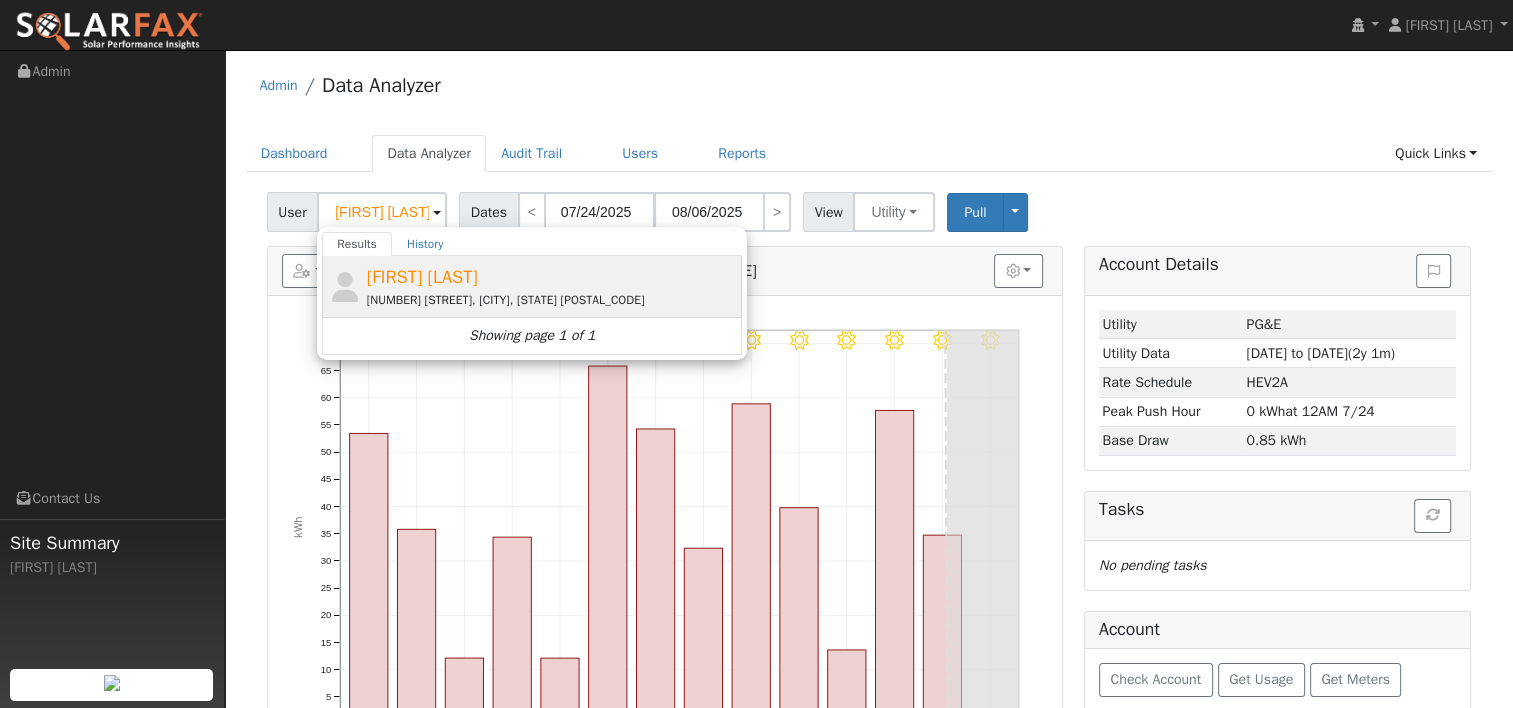 click on "[FIRST] [LAST]" at bounding box center [422, 277] 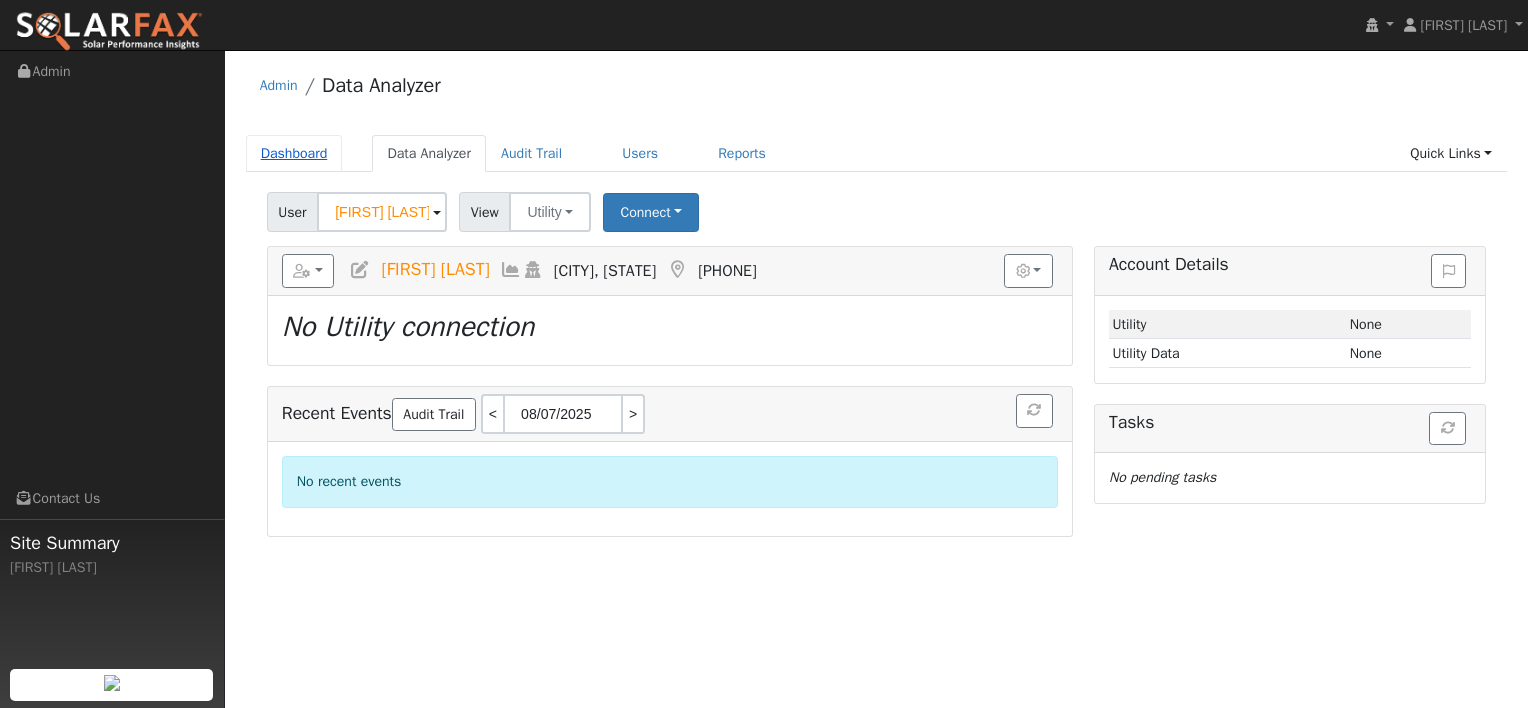 click on "Dashboard" at bounding box center (294, 153) 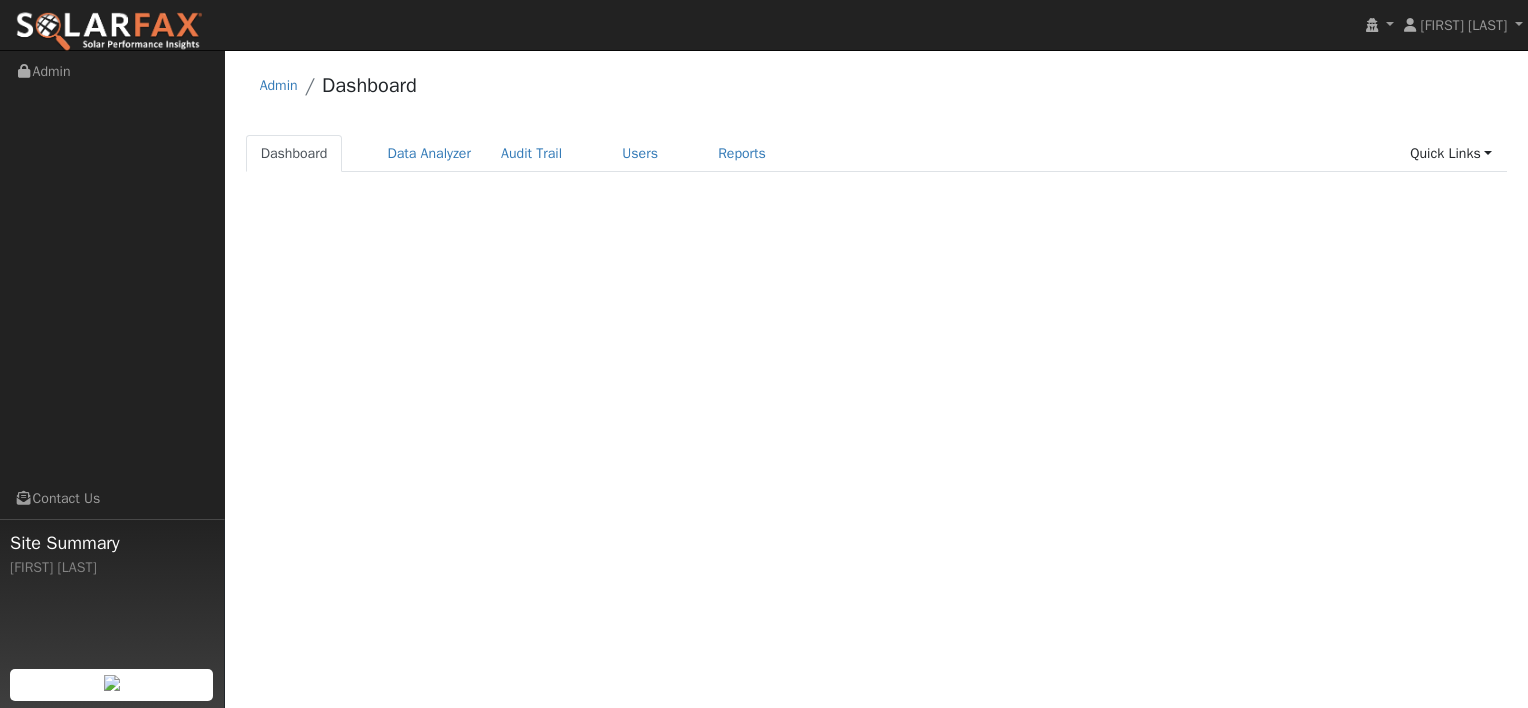 scroll, scrollTop: 0, scrollLeft: 0, axis: both 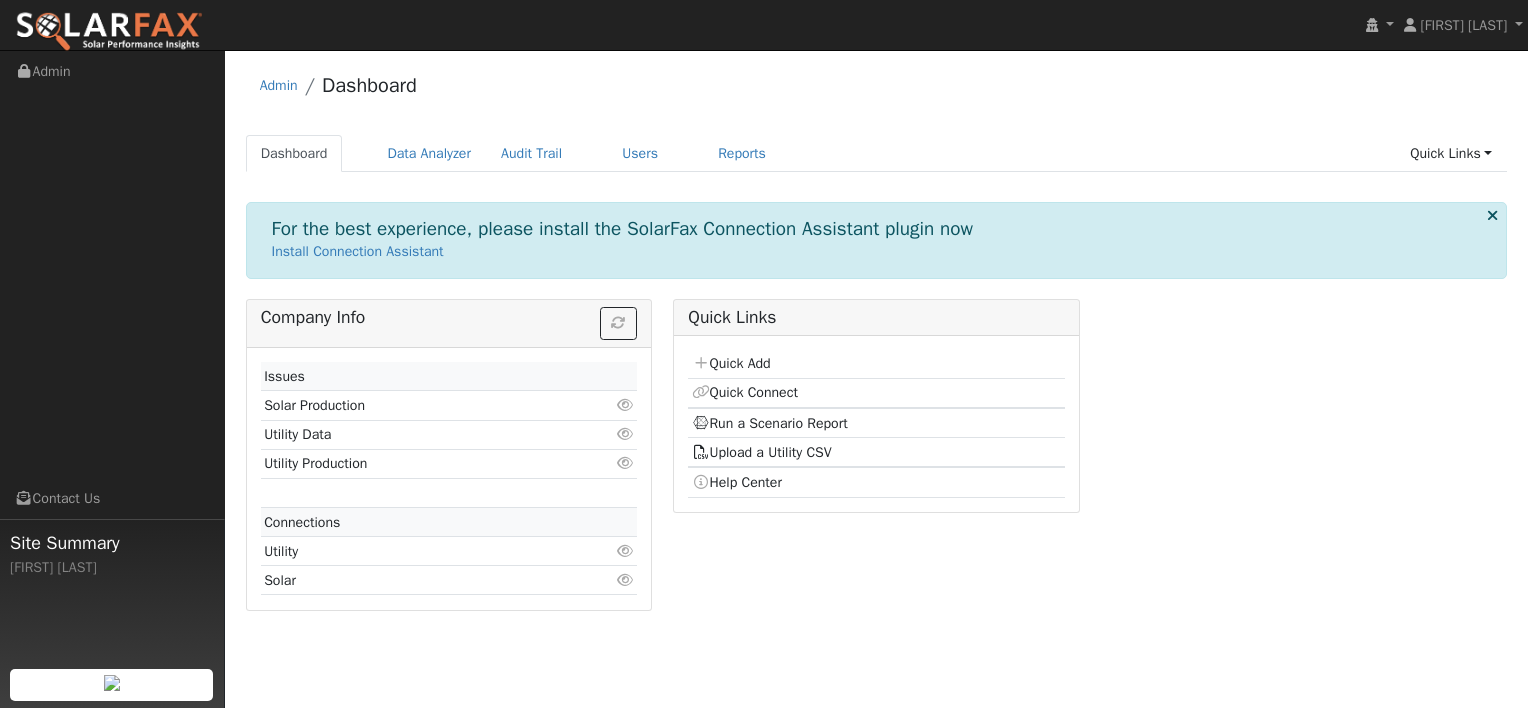 click at bounding box center [1492, 215] 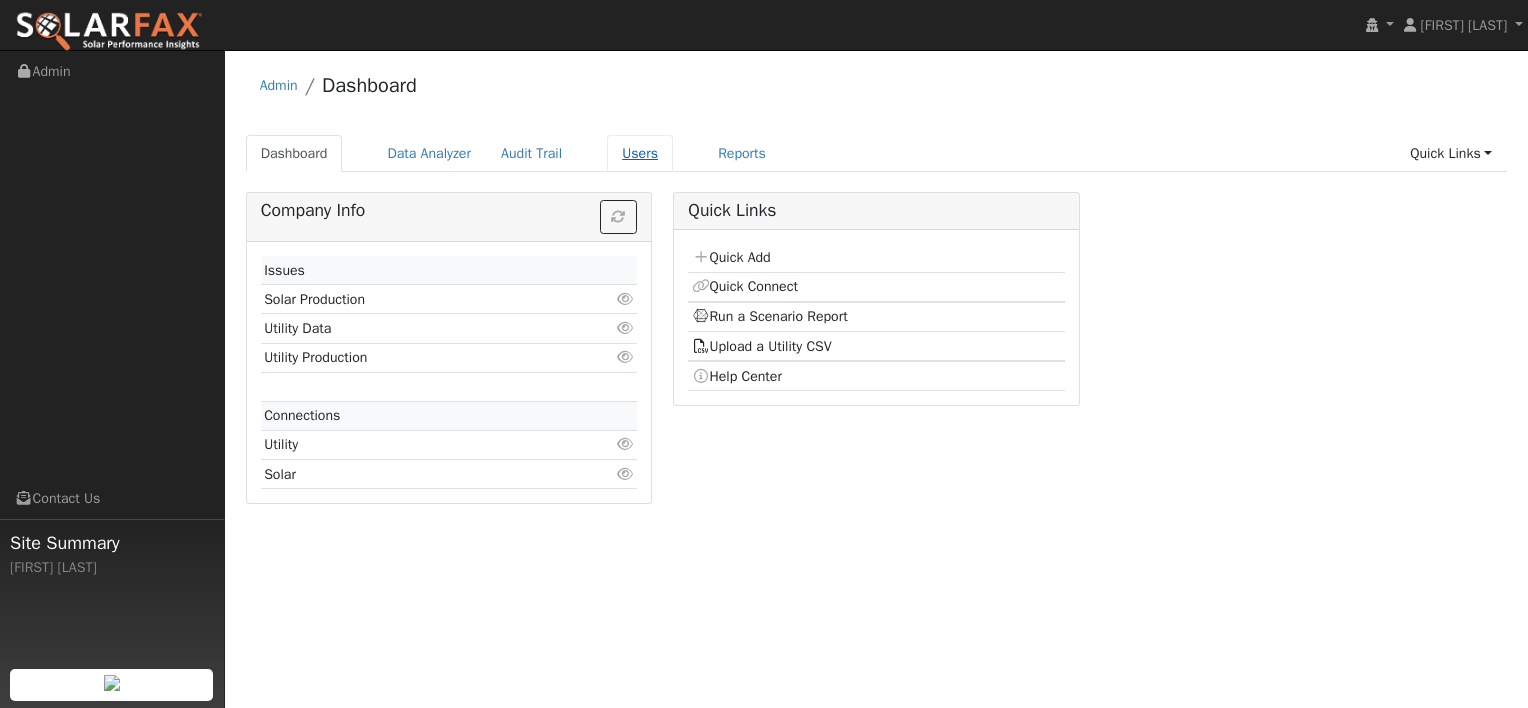 click on "Users" at bounding box center [640, 153] 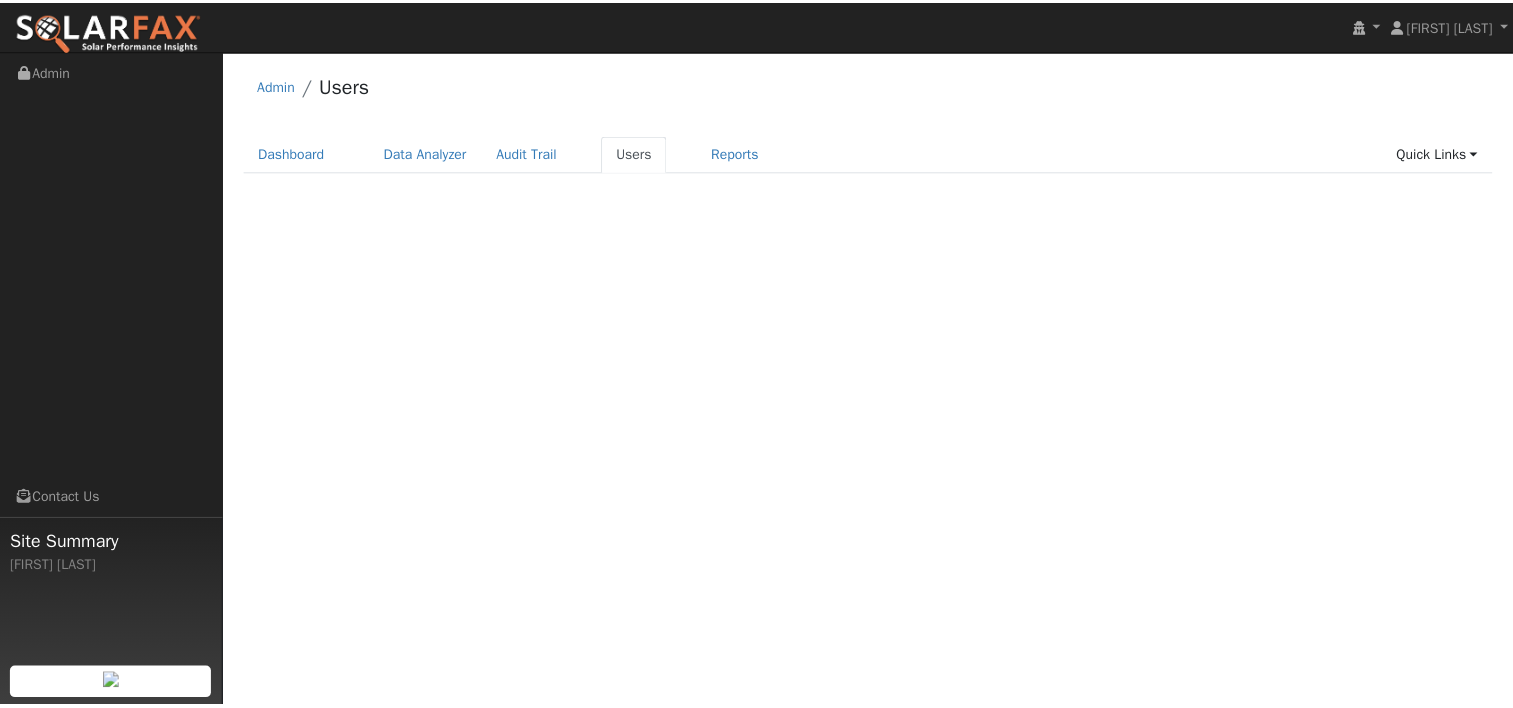 scroll, scrollTop: 0, scrollLeft: 0, axis: both 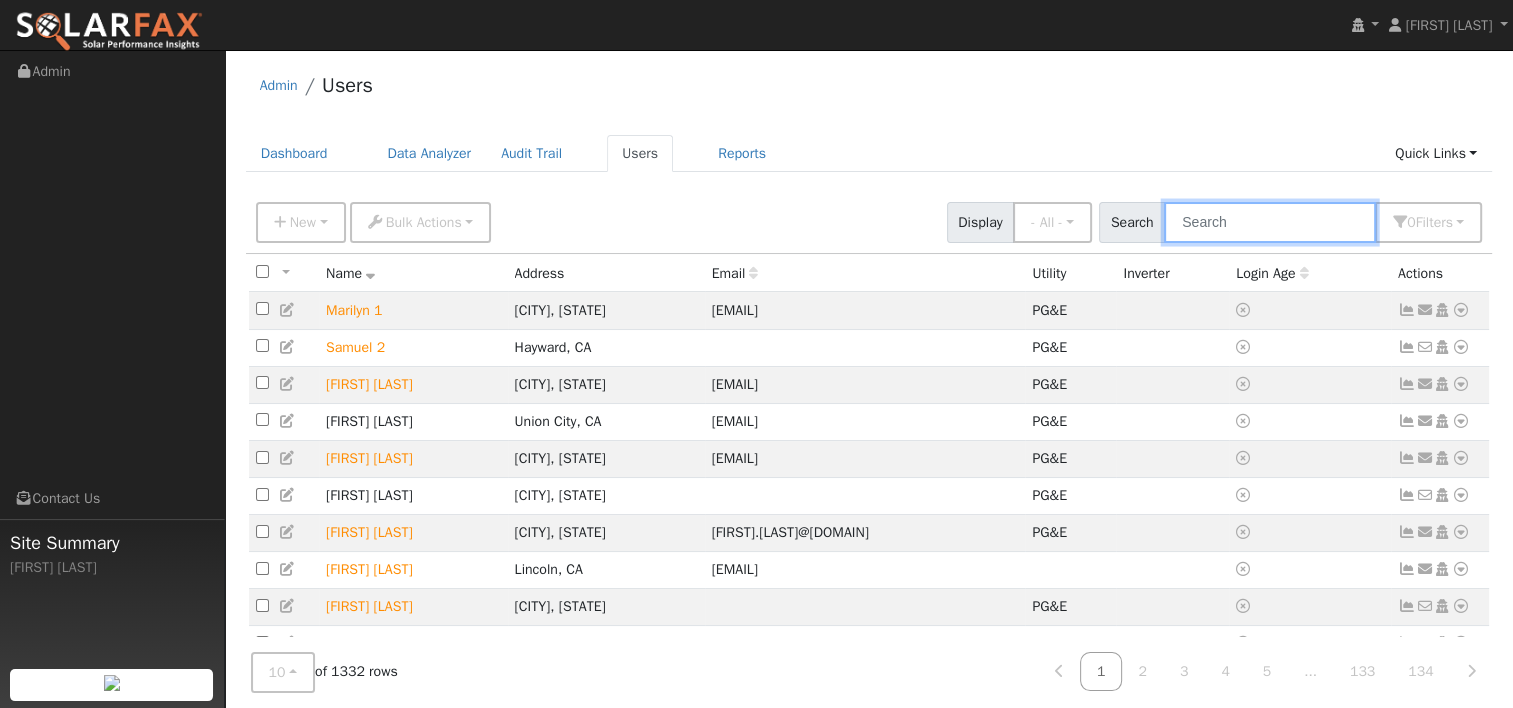 click at bounding box center [1270, 222] 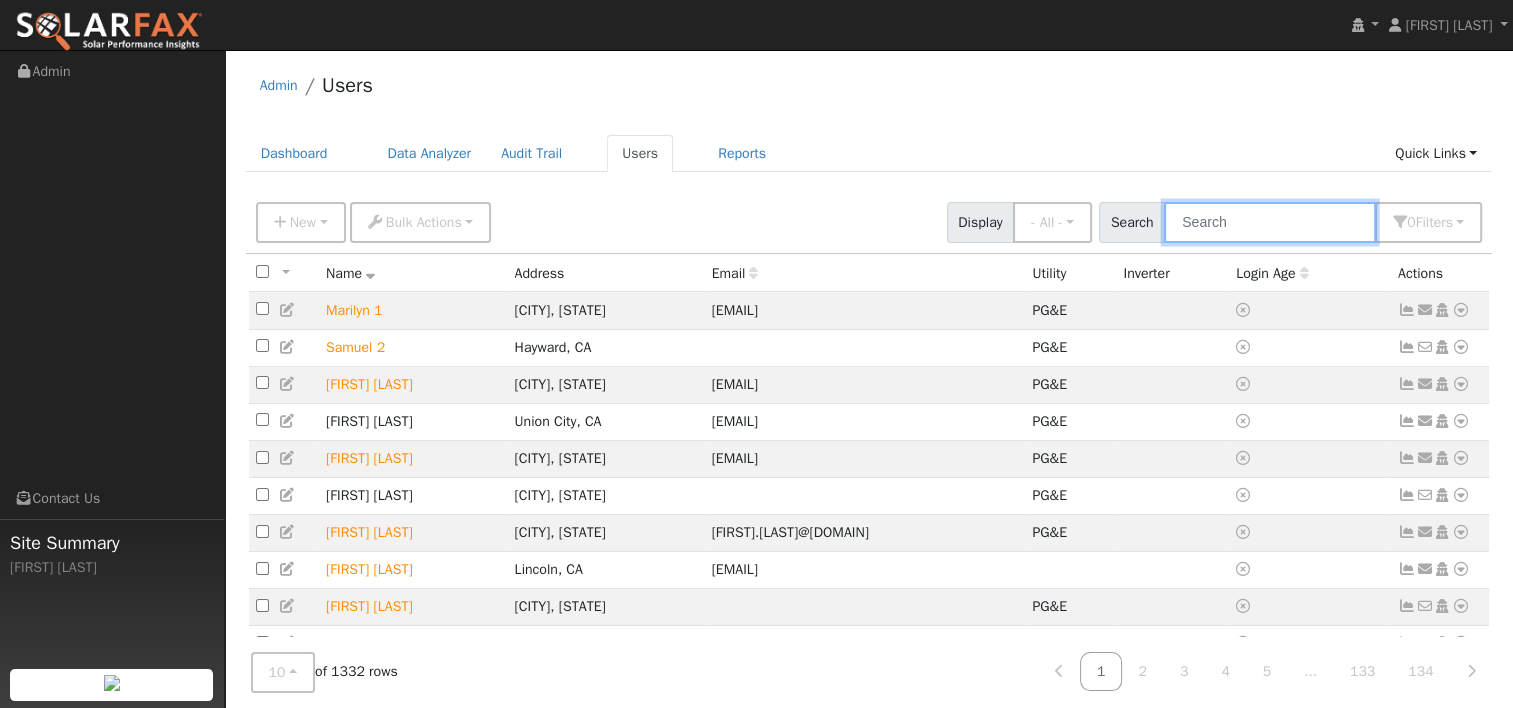 paste on "[PHONE]-3" 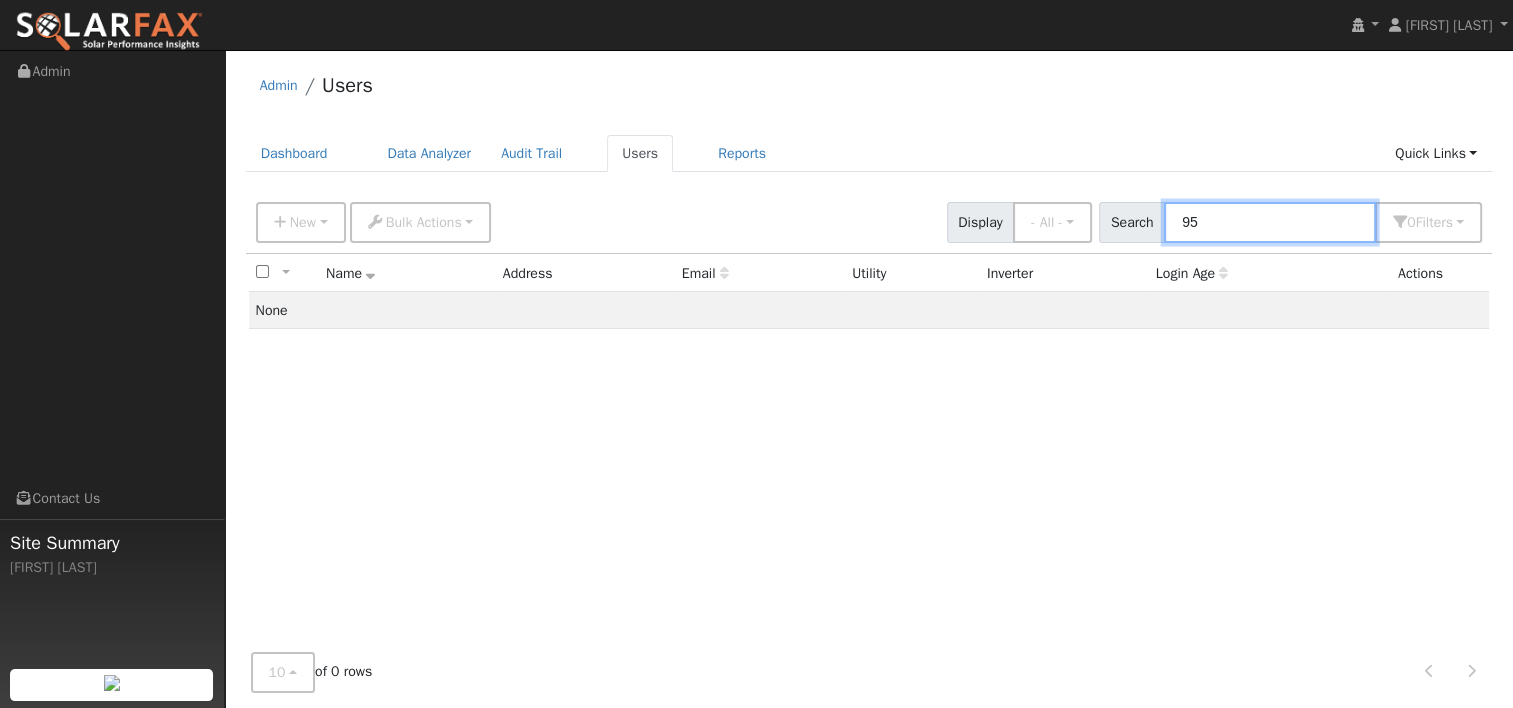 type on "9" 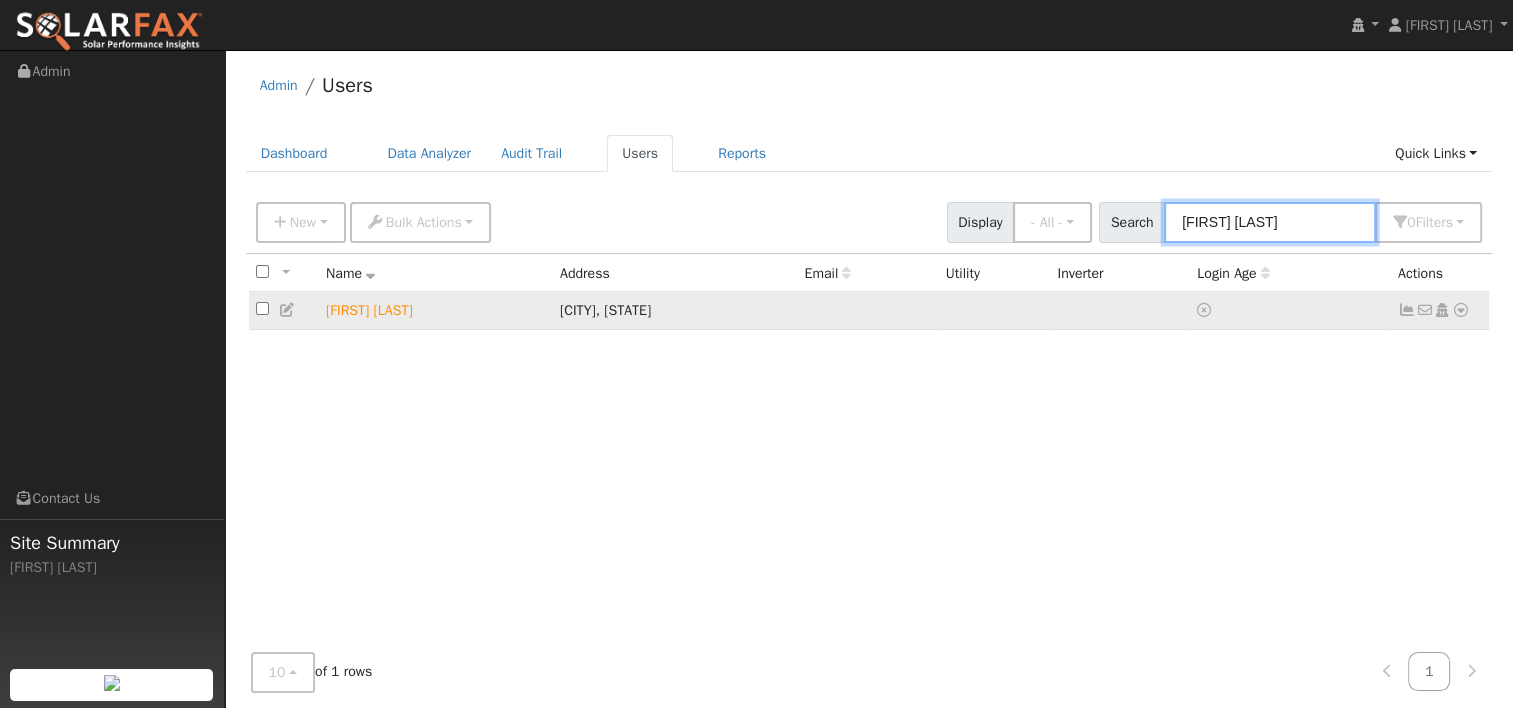 type on "[FIRST] [LAST]" 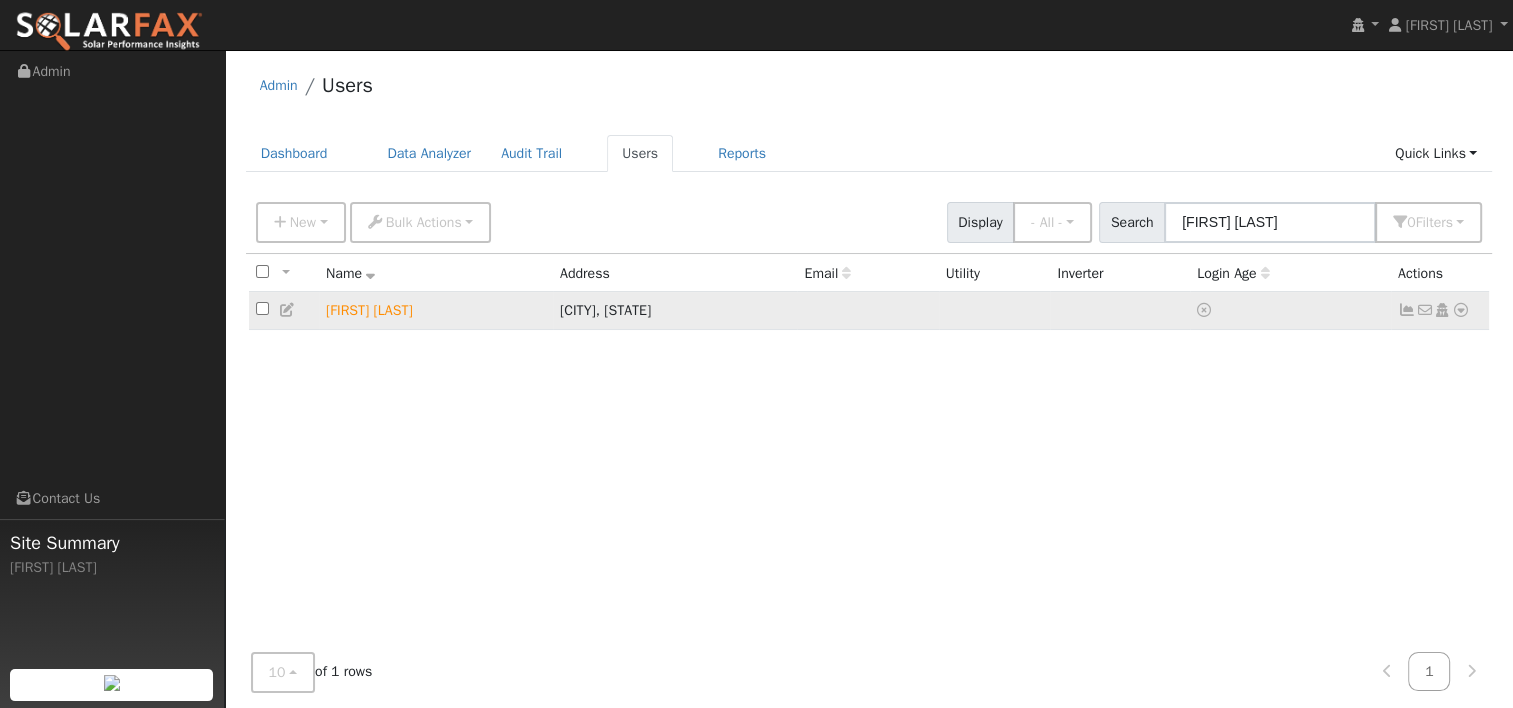 click at bounding box center [1461, 310] 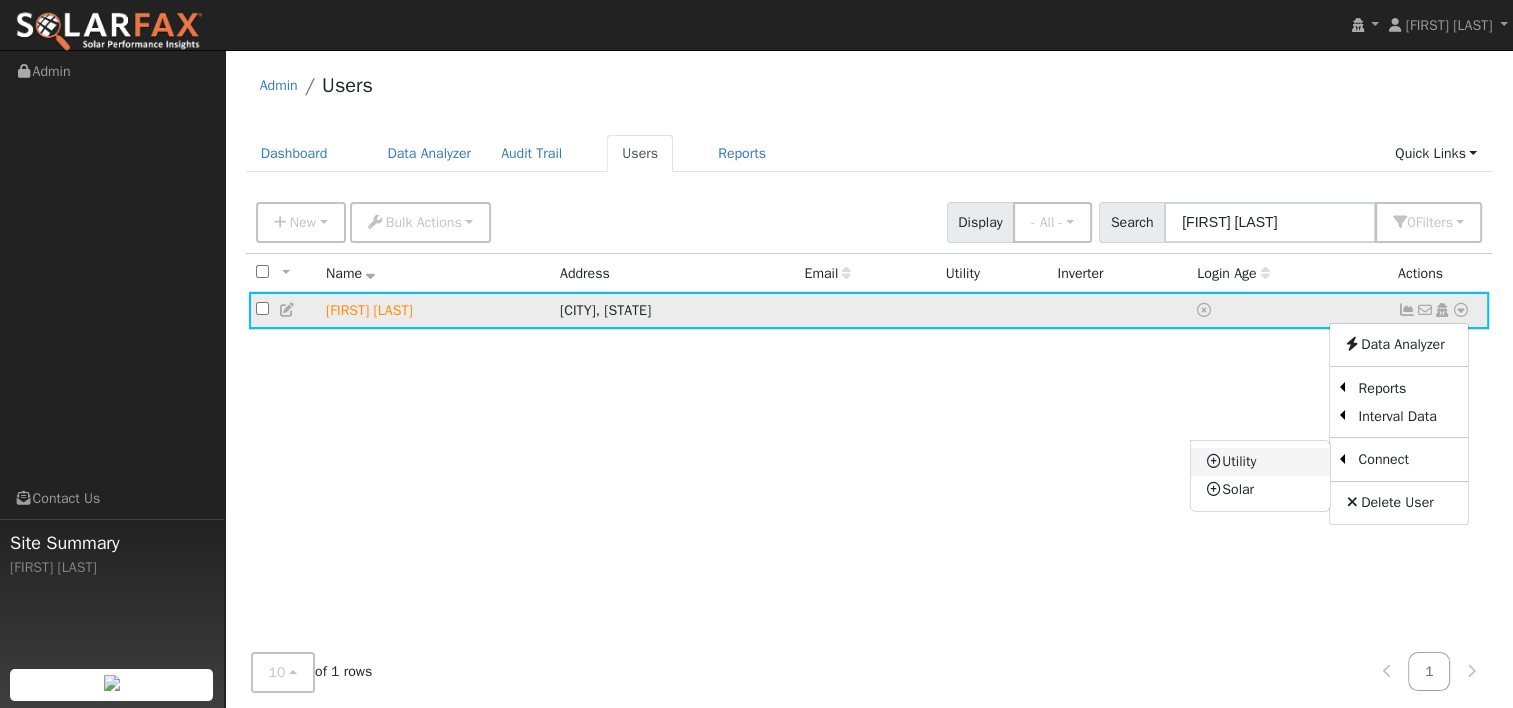 click on "Utility" at bounding box center (1260, 462) 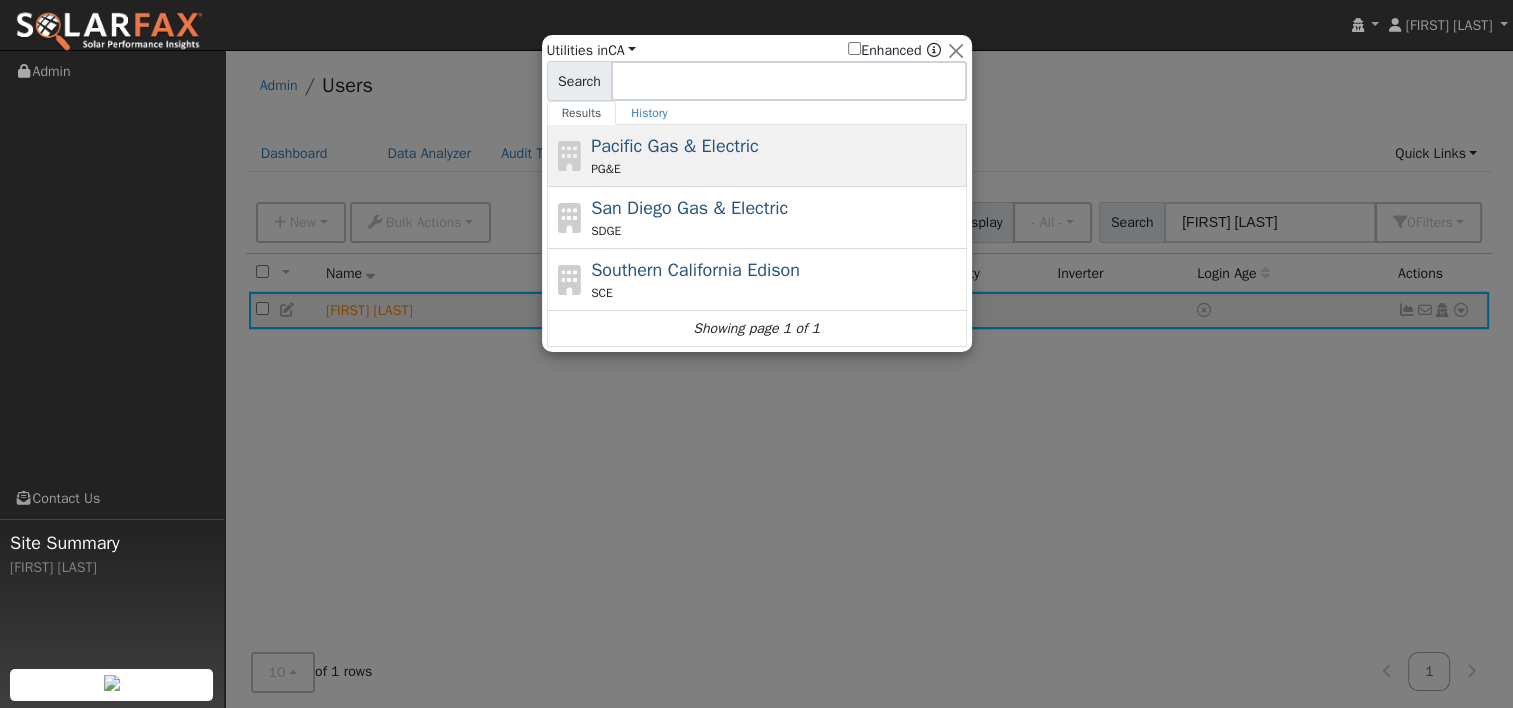 click on "Pacific Gas & Electric" at bounding box center (675, 146) 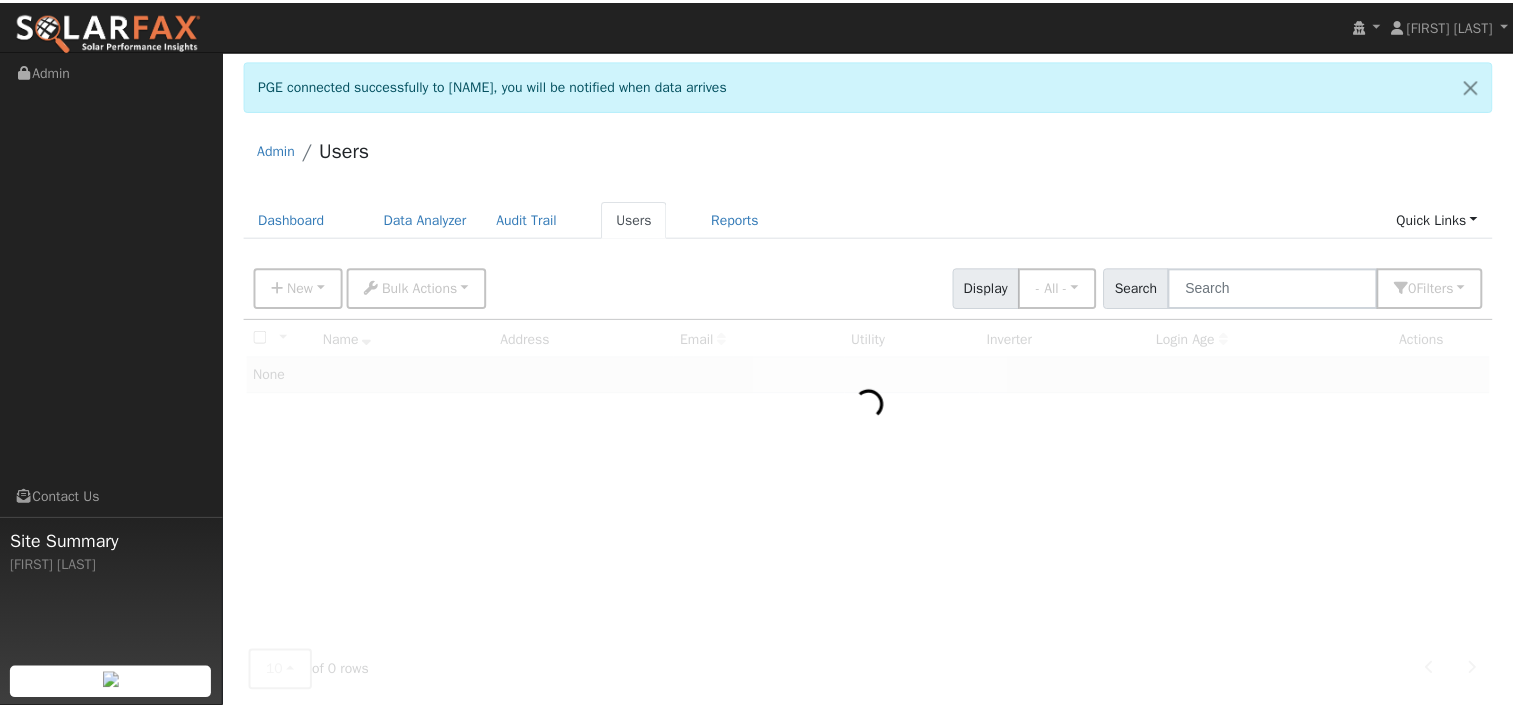 scroll, scrollTop: 0, scrollLeft: 0, axis: both 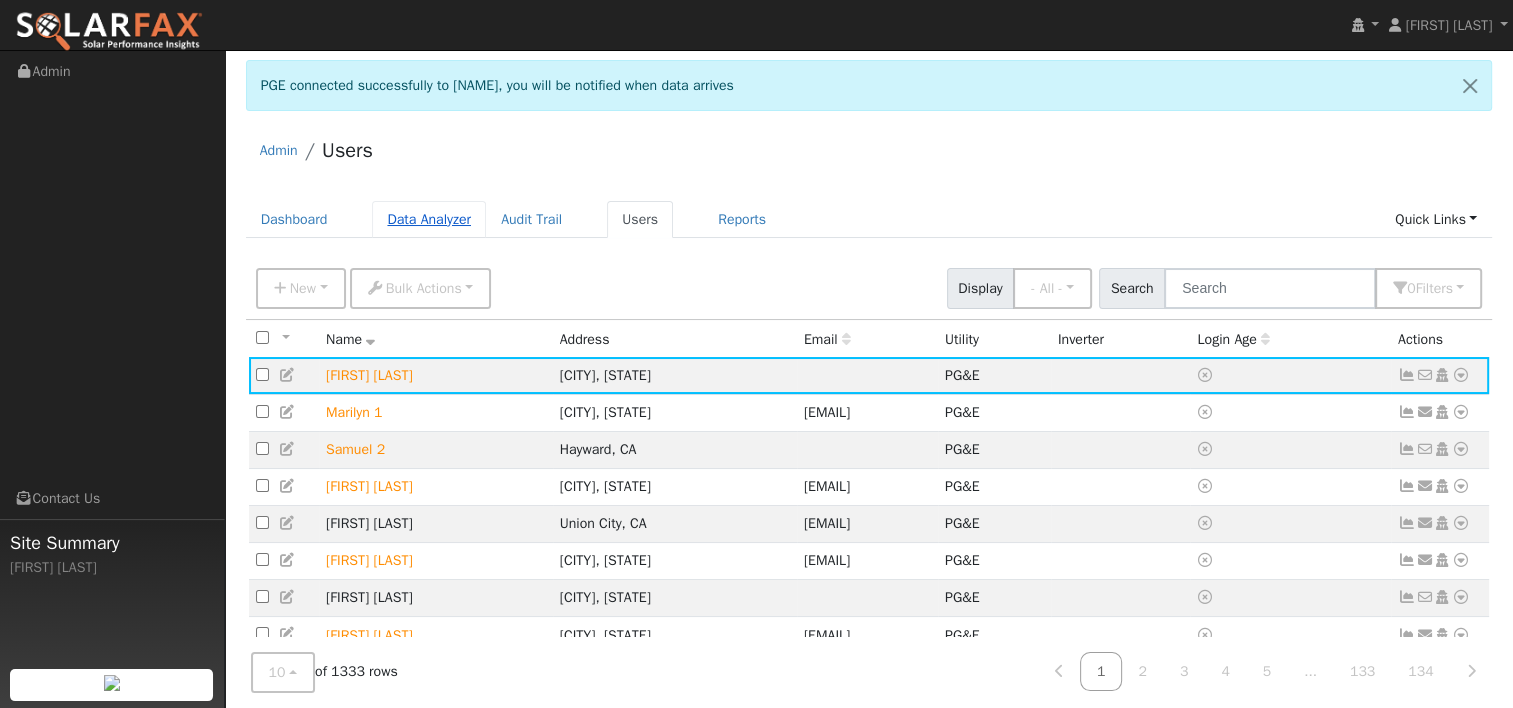 click on "Data Analyzer" at bounding box center [429, 219] 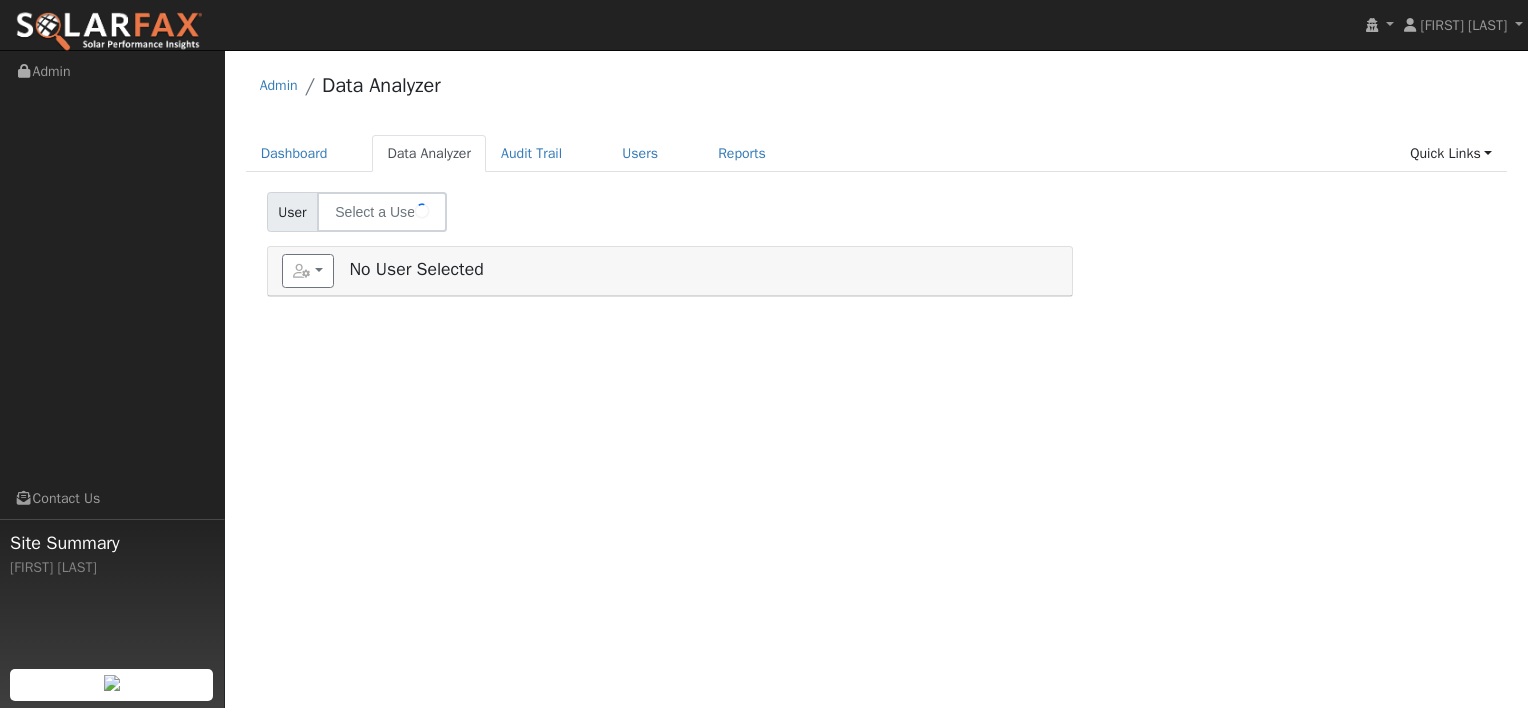 select on "6" 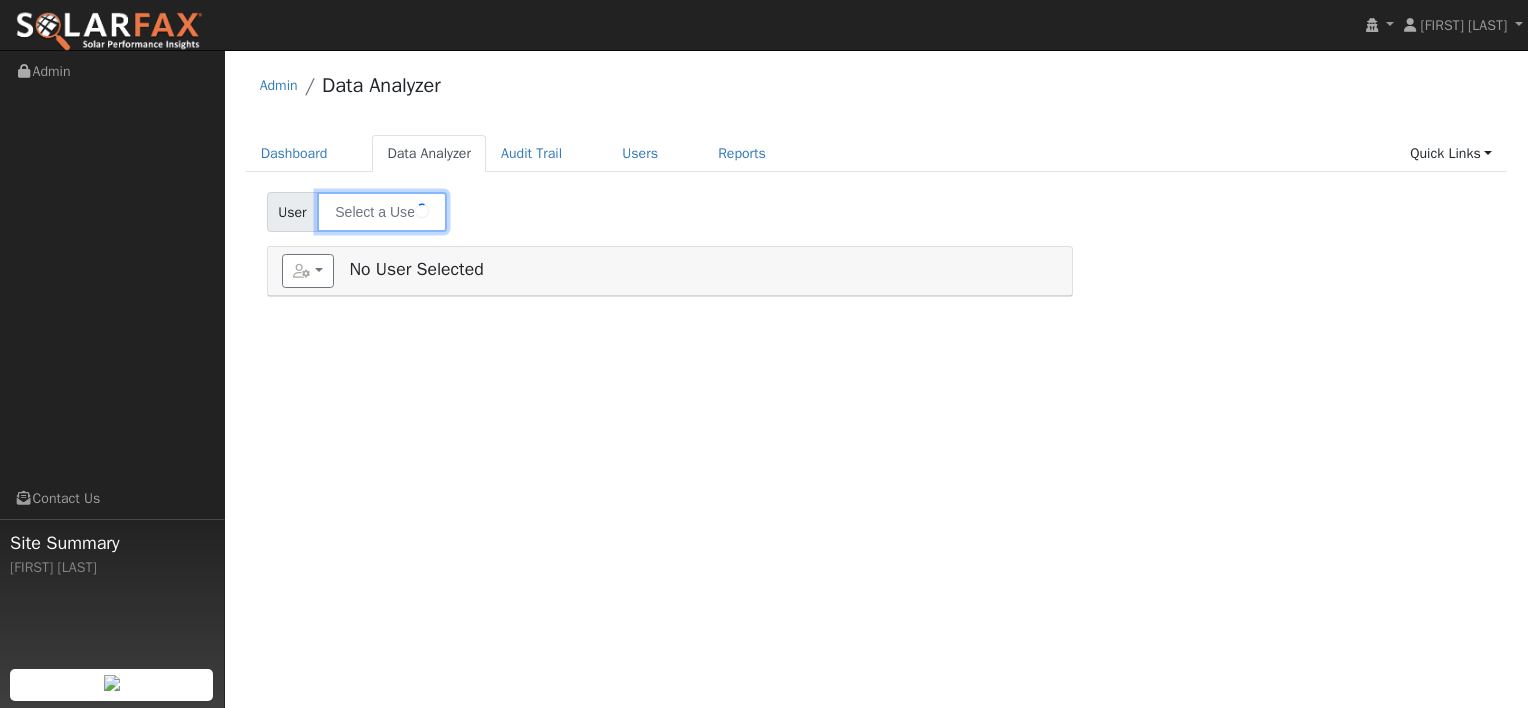 type on "[FIRST] [LAST]" 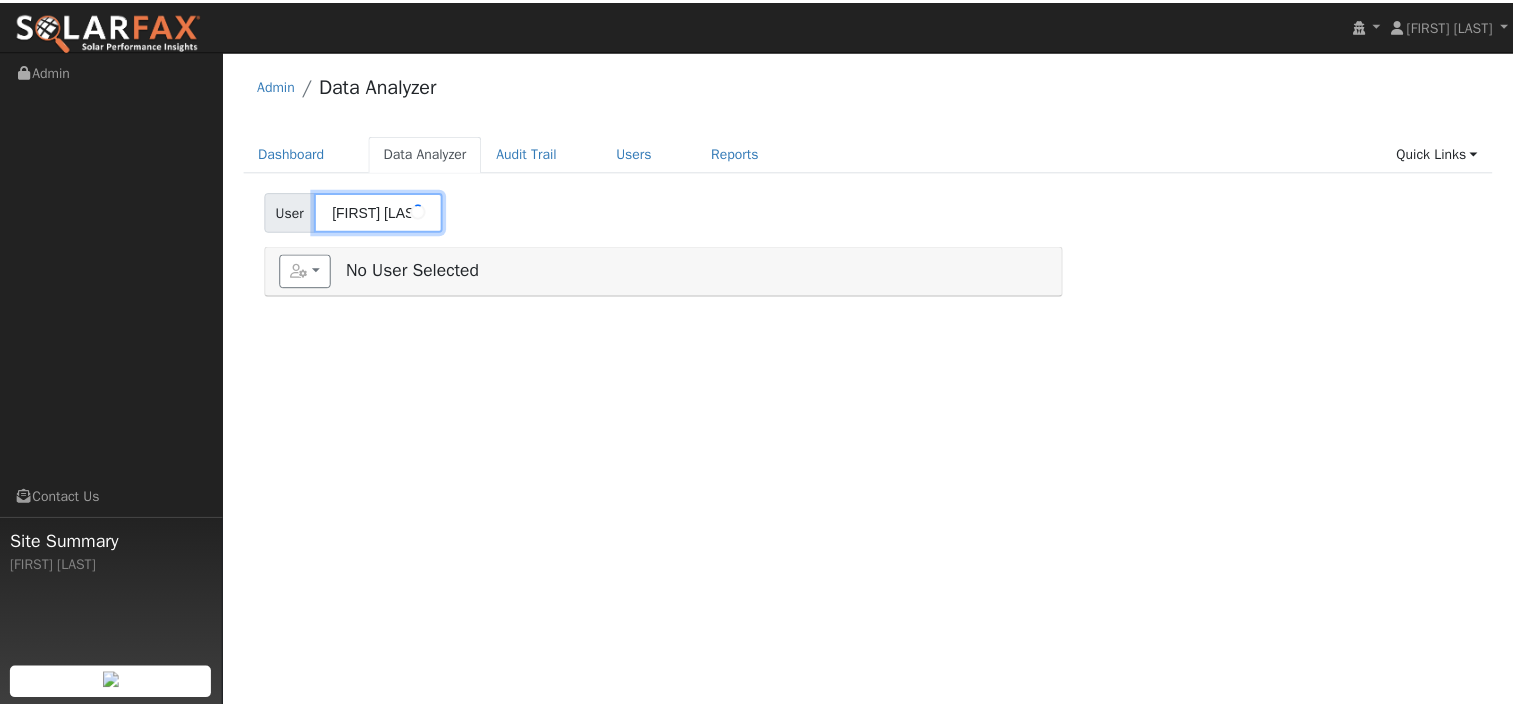 scroll, scrollTop: 0, scrollLeft: 0, axis: both 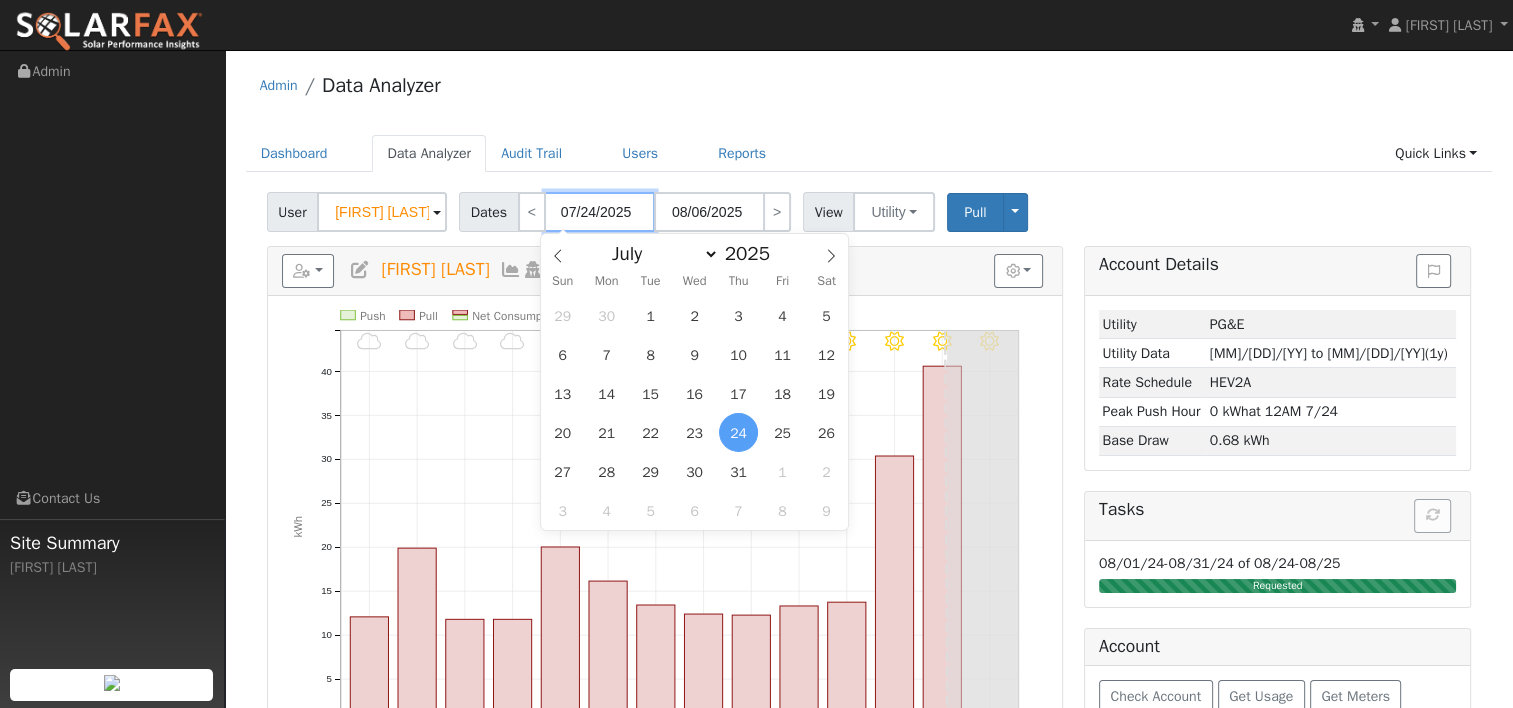 click on "07/24/2025" at bounding box center (600, 212) 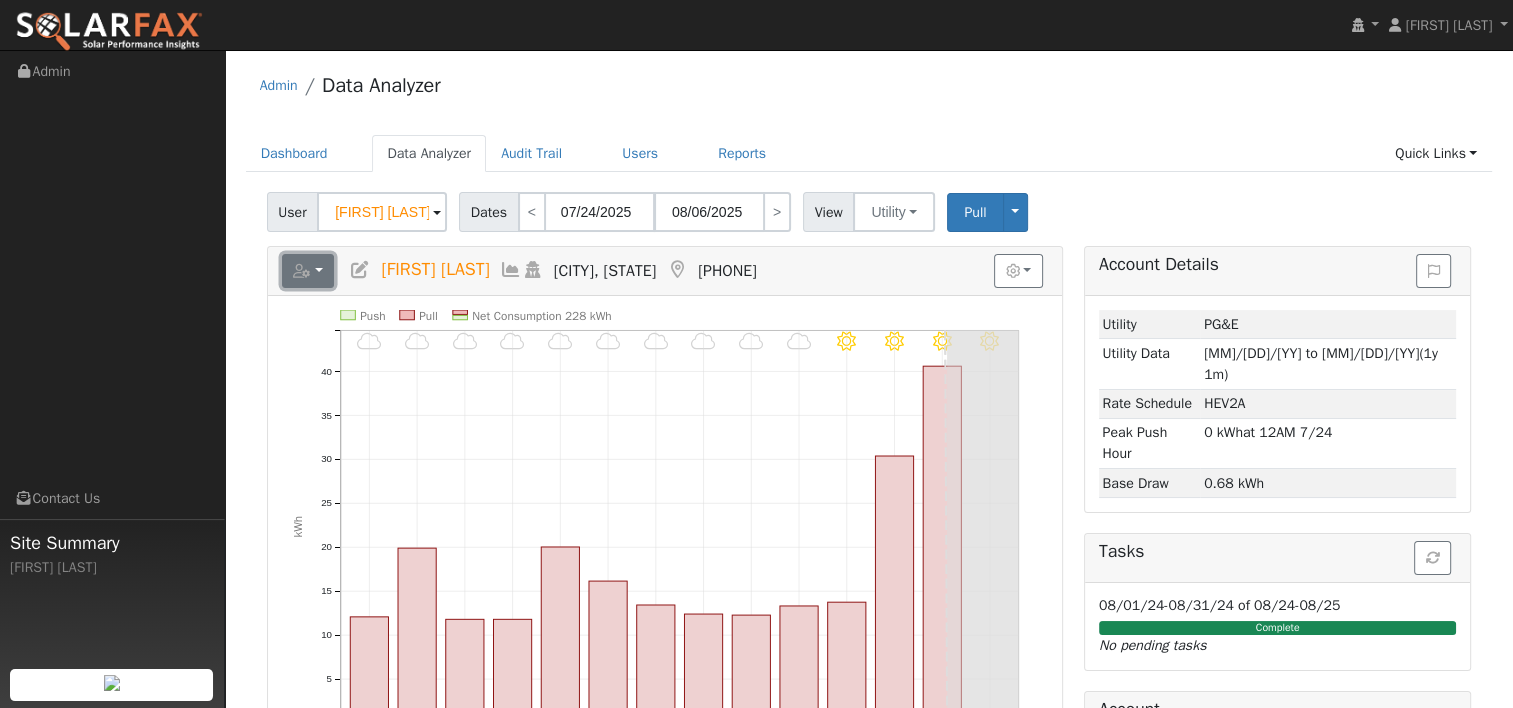 click at bounding box center (308, 271) 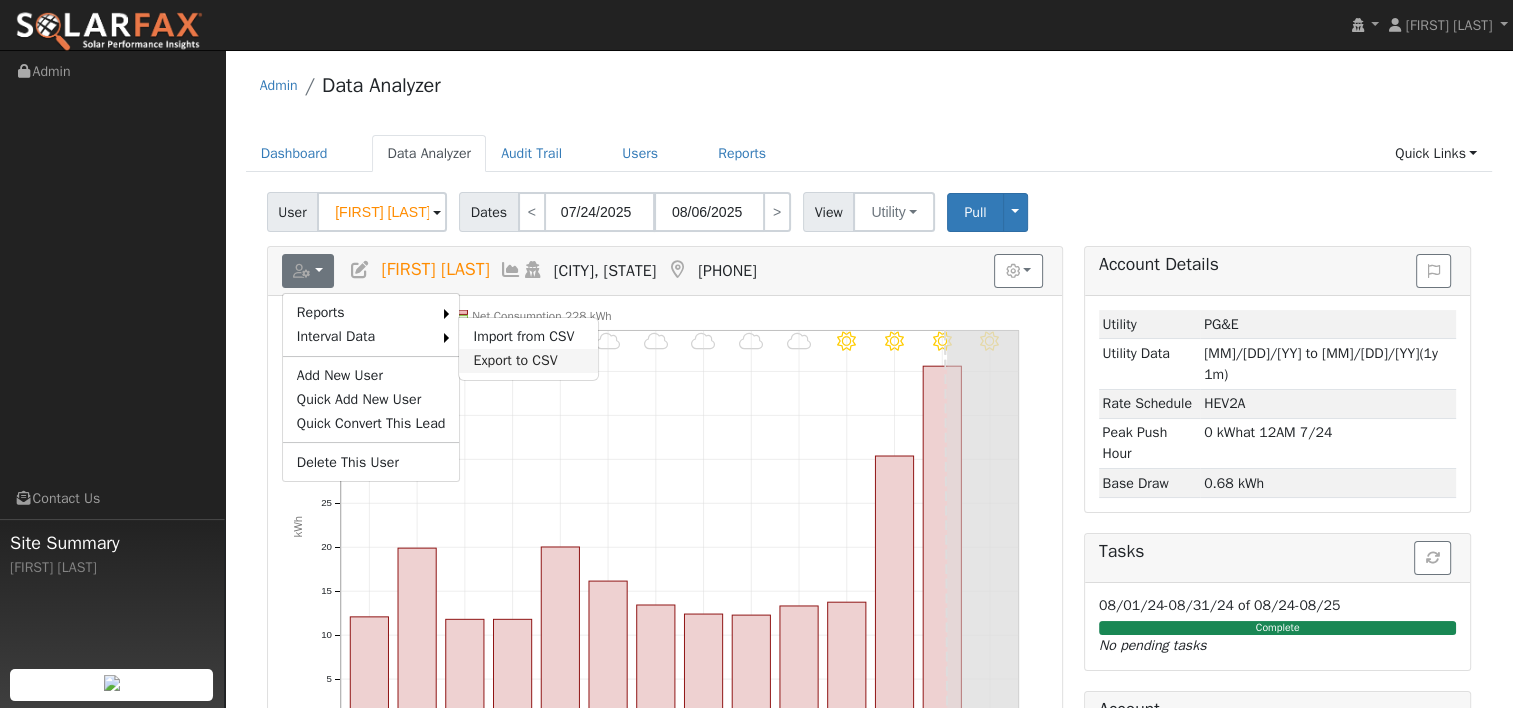 click on "Export to CSV" at bounding box center [528, 361] 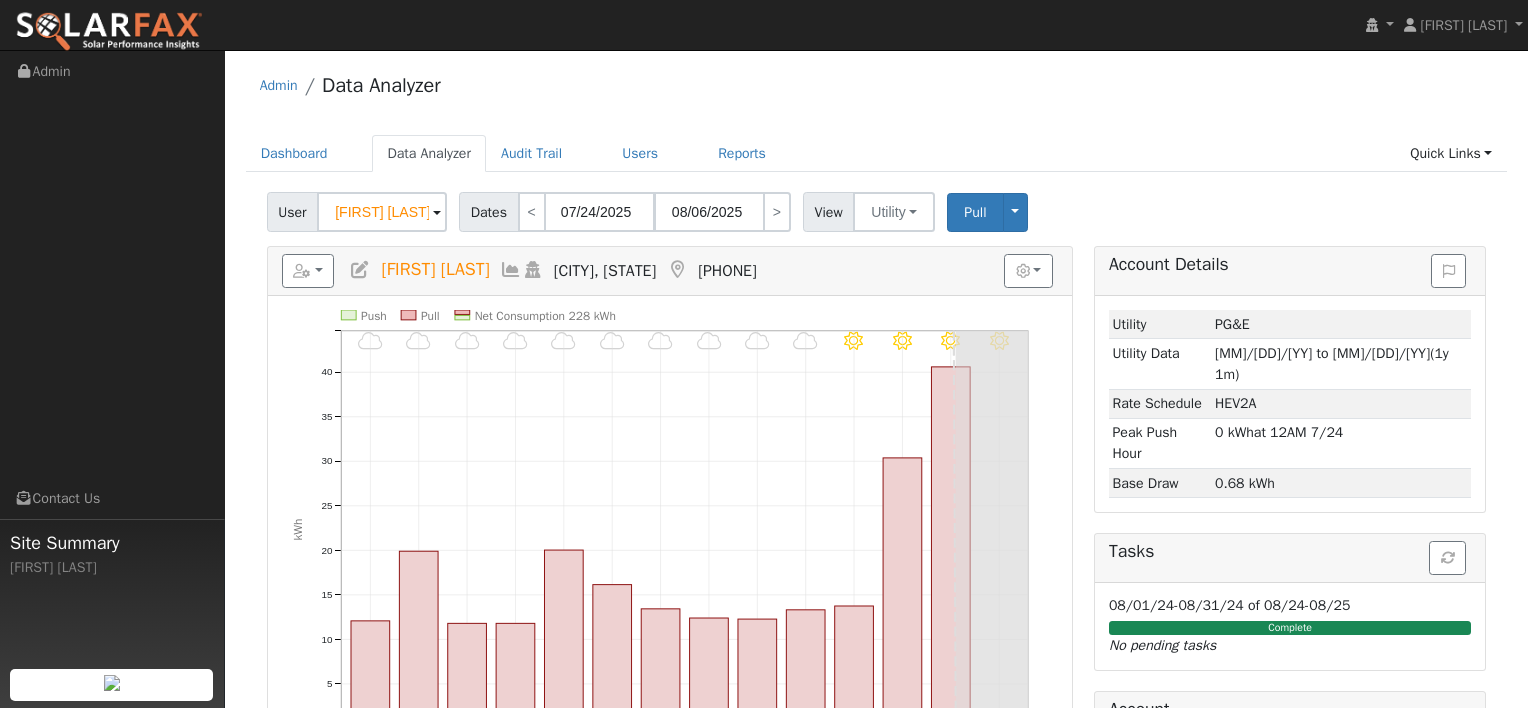 select on "7" 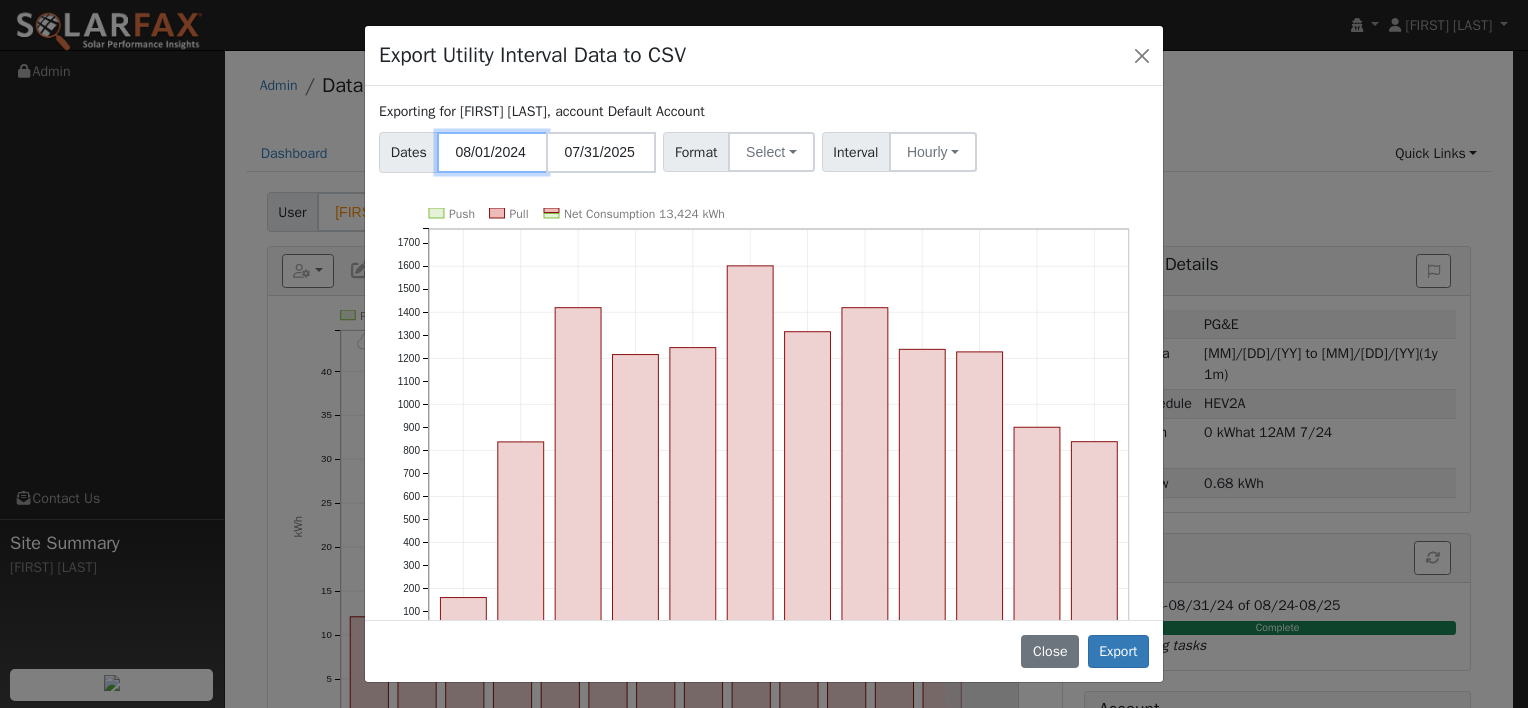 click on "08/01/2024" at bounding box center [492, 152] 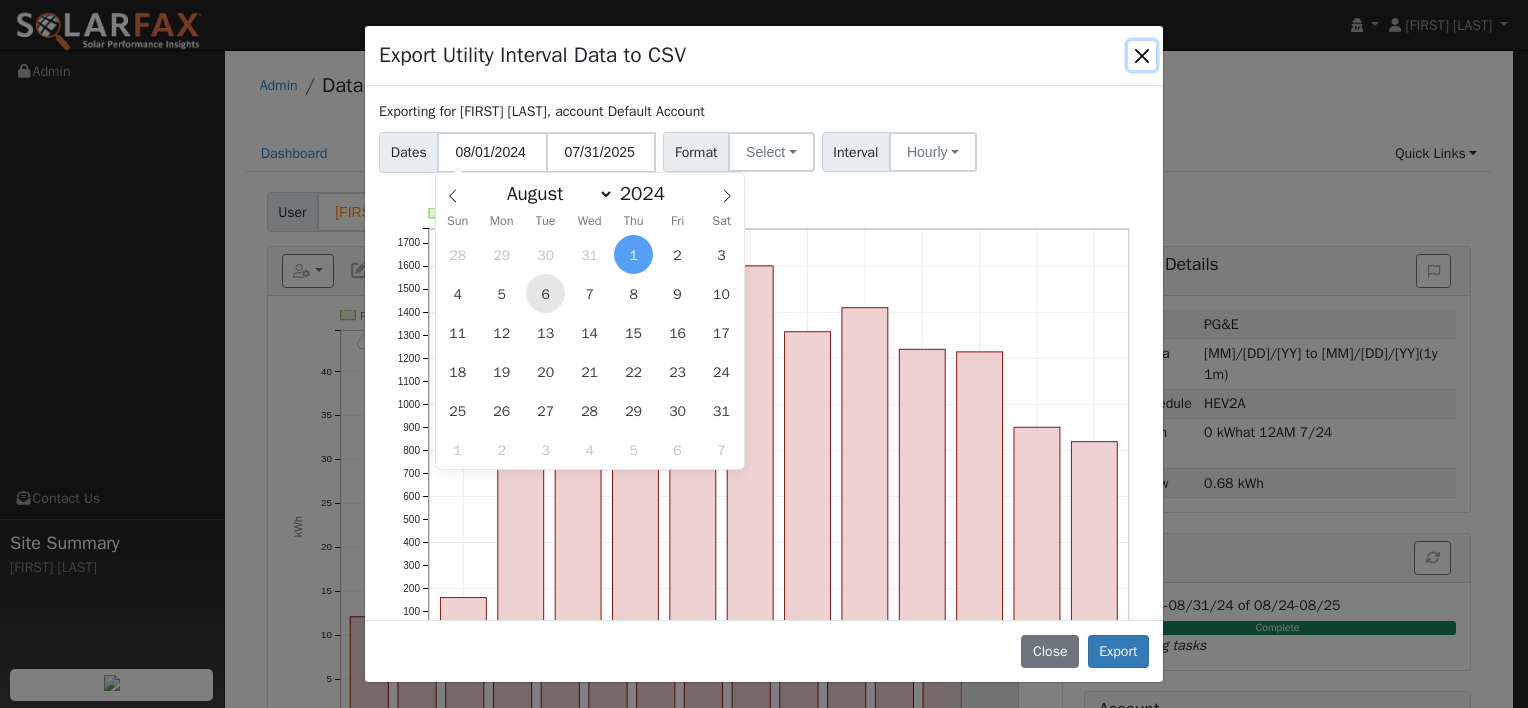 click on "6" at bounding box center (545, 293) 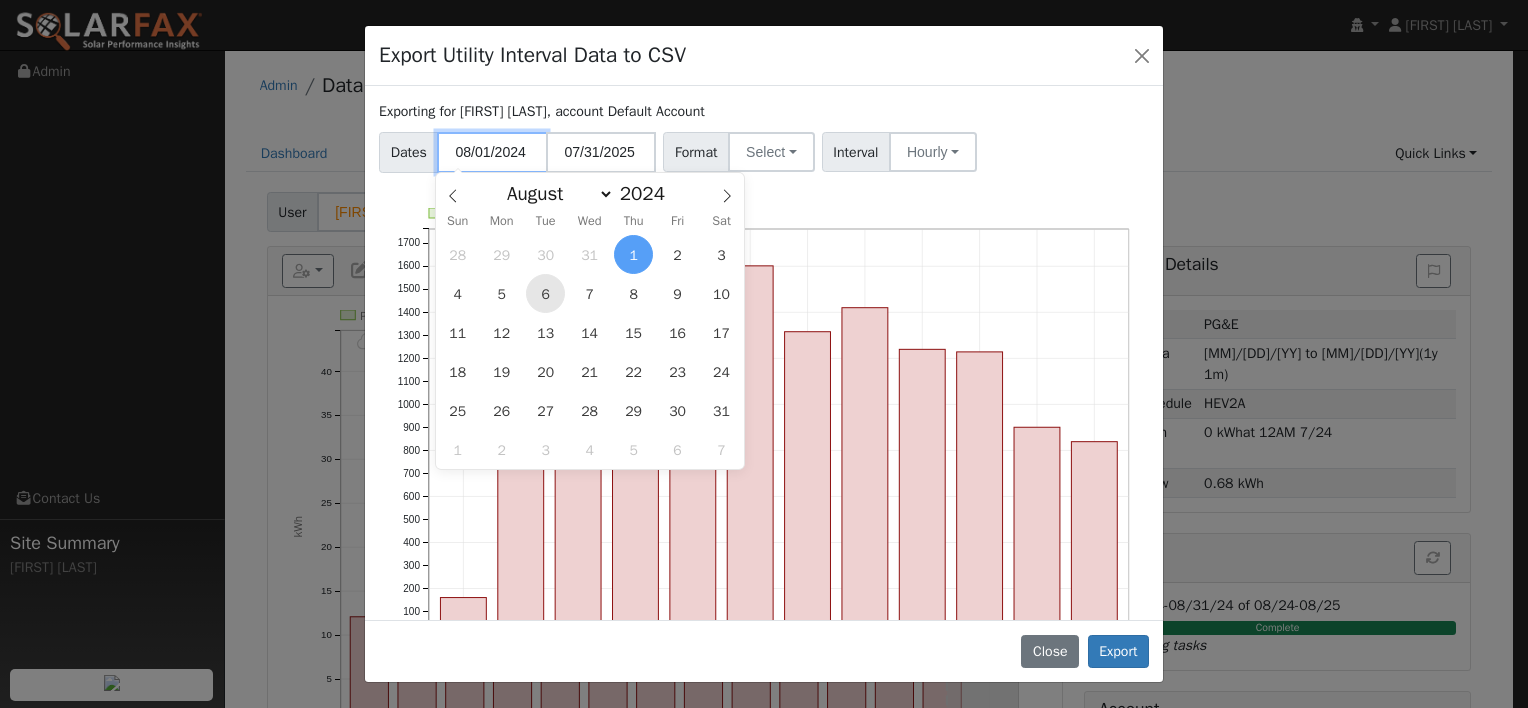type on "[MM]/[DD]/[YY]" 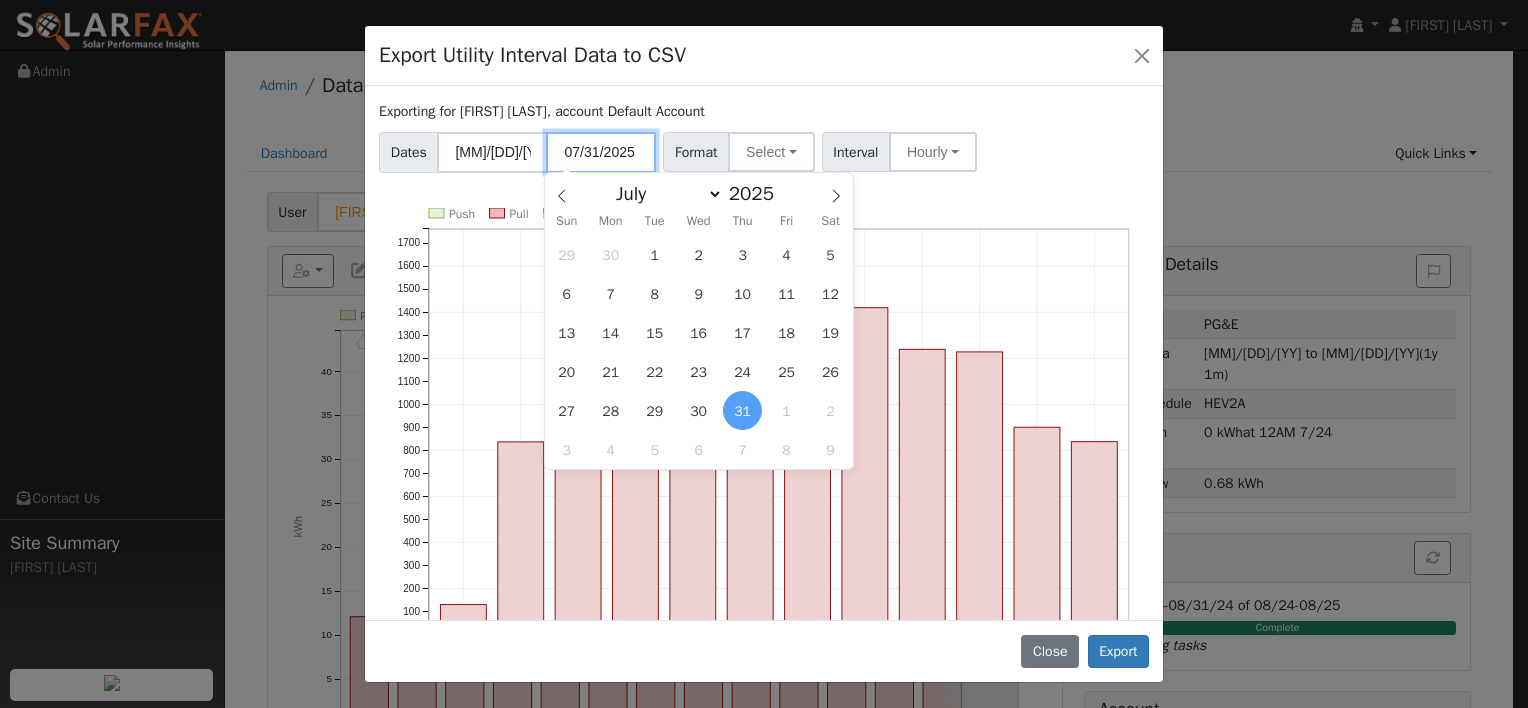 click on "07/31/2025" at bounding box center (601, 152) 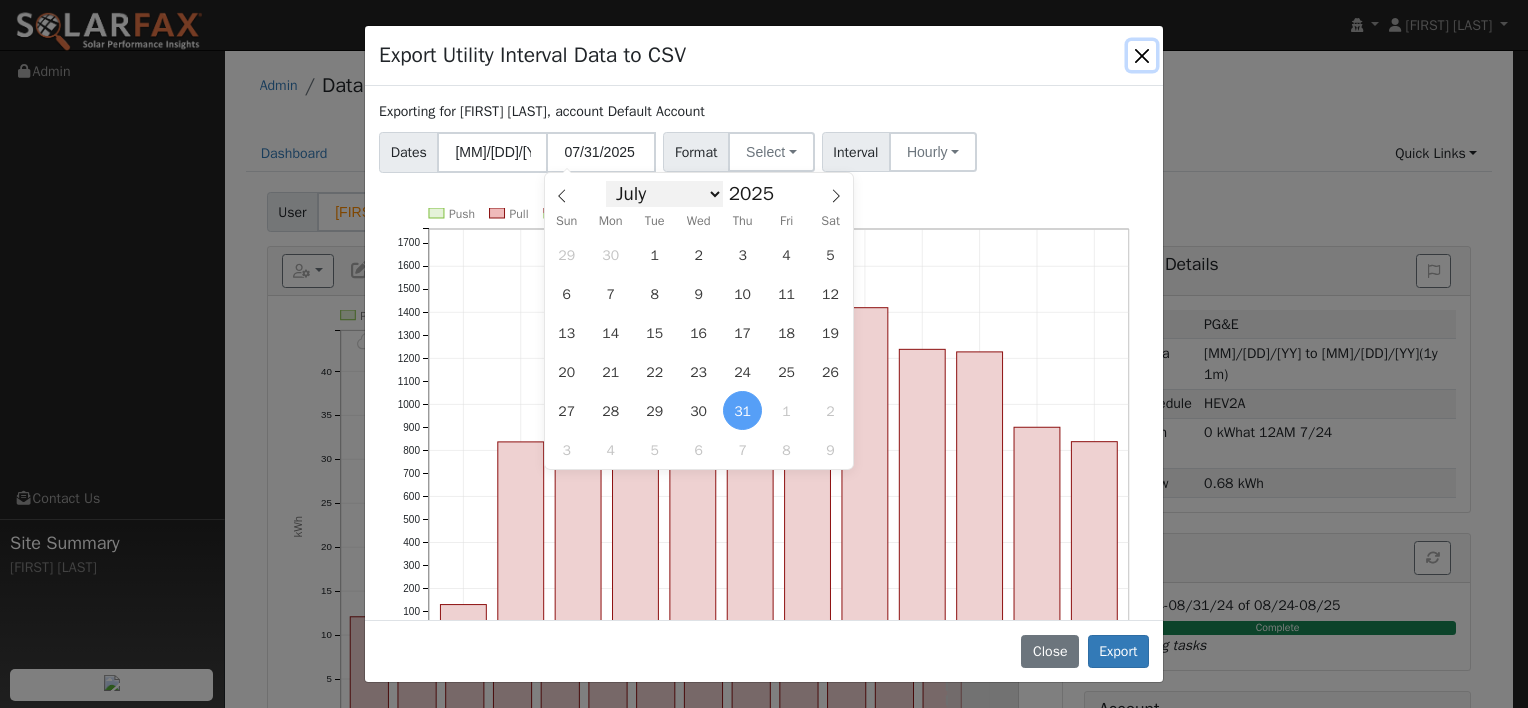click on "January February March April May June July August September October November December" at bounding box center (664, 194) 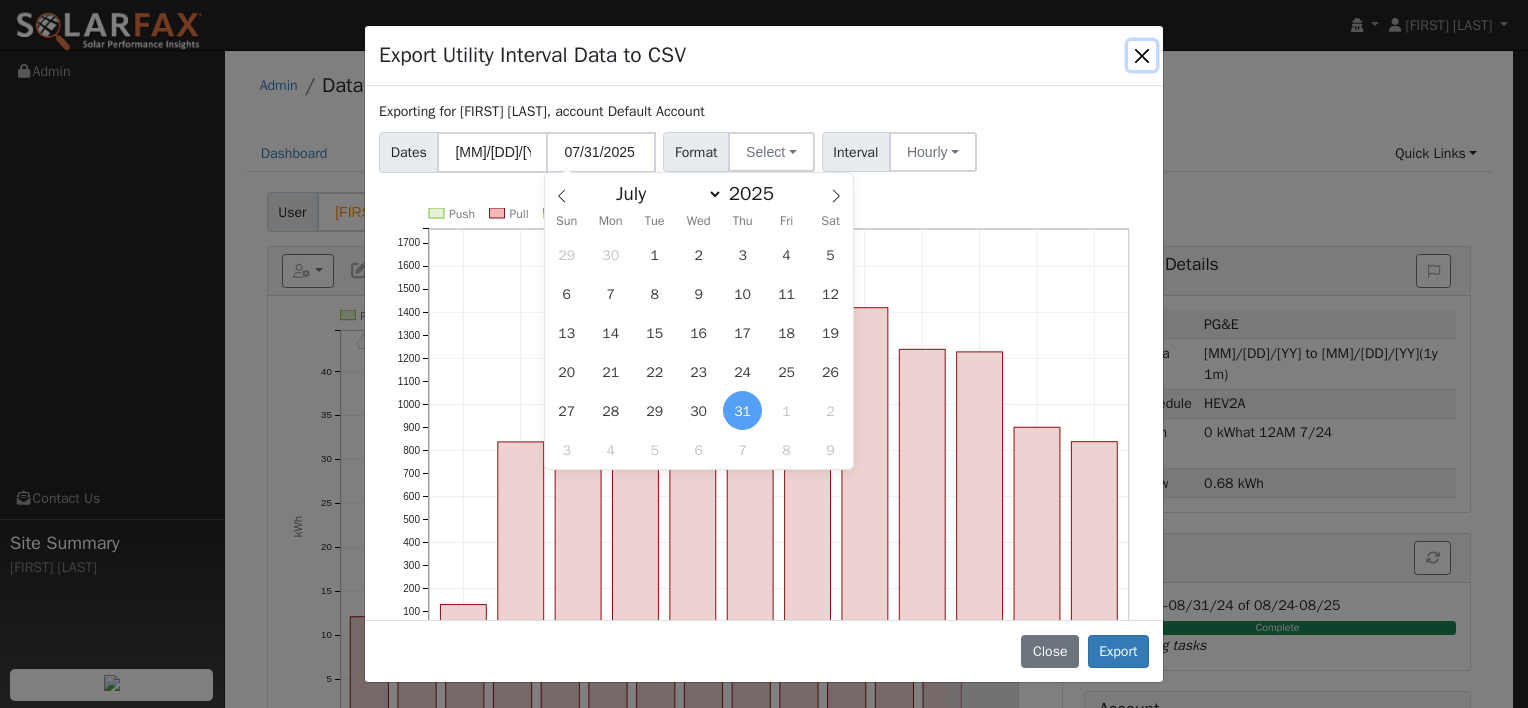 select on "7" 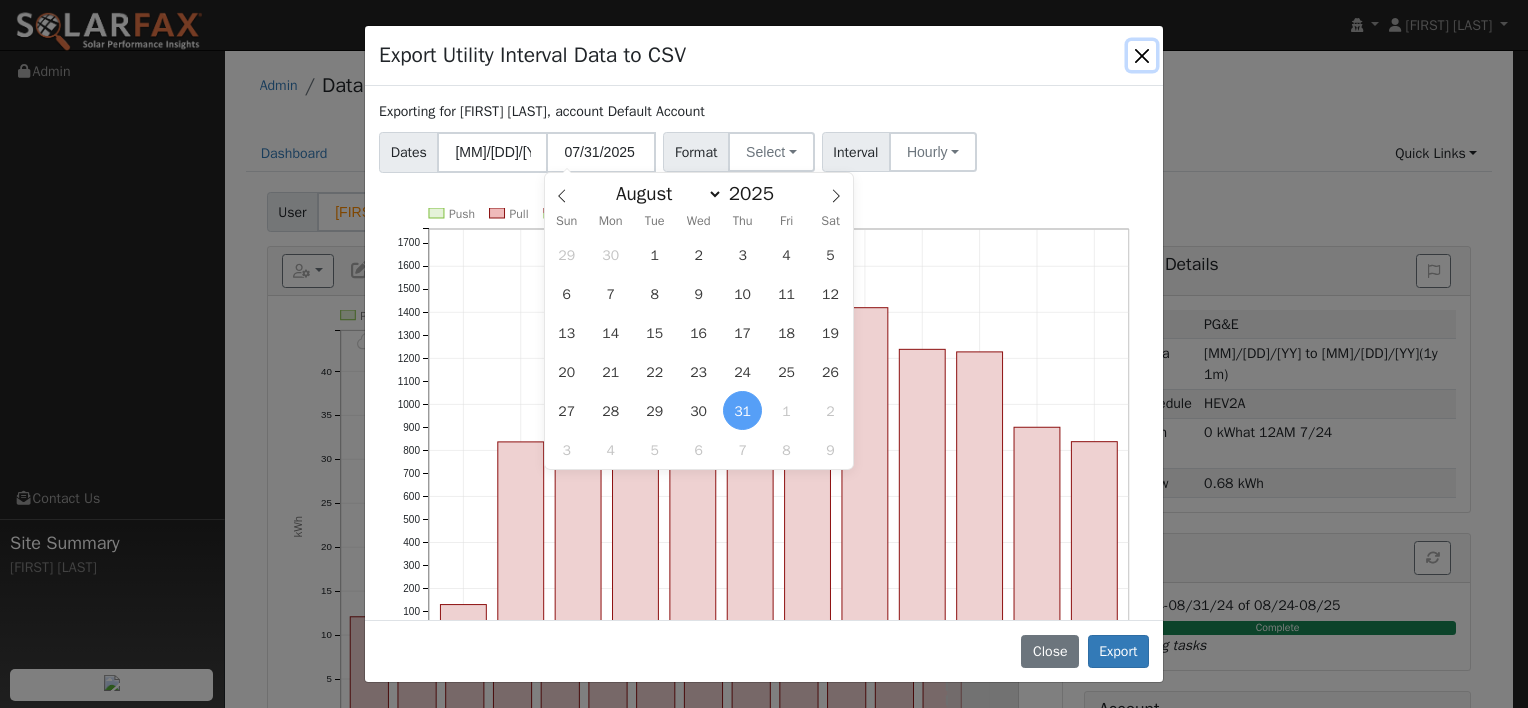 click on "January February March April May June July August September October November December" at bounding box center (664, 194) 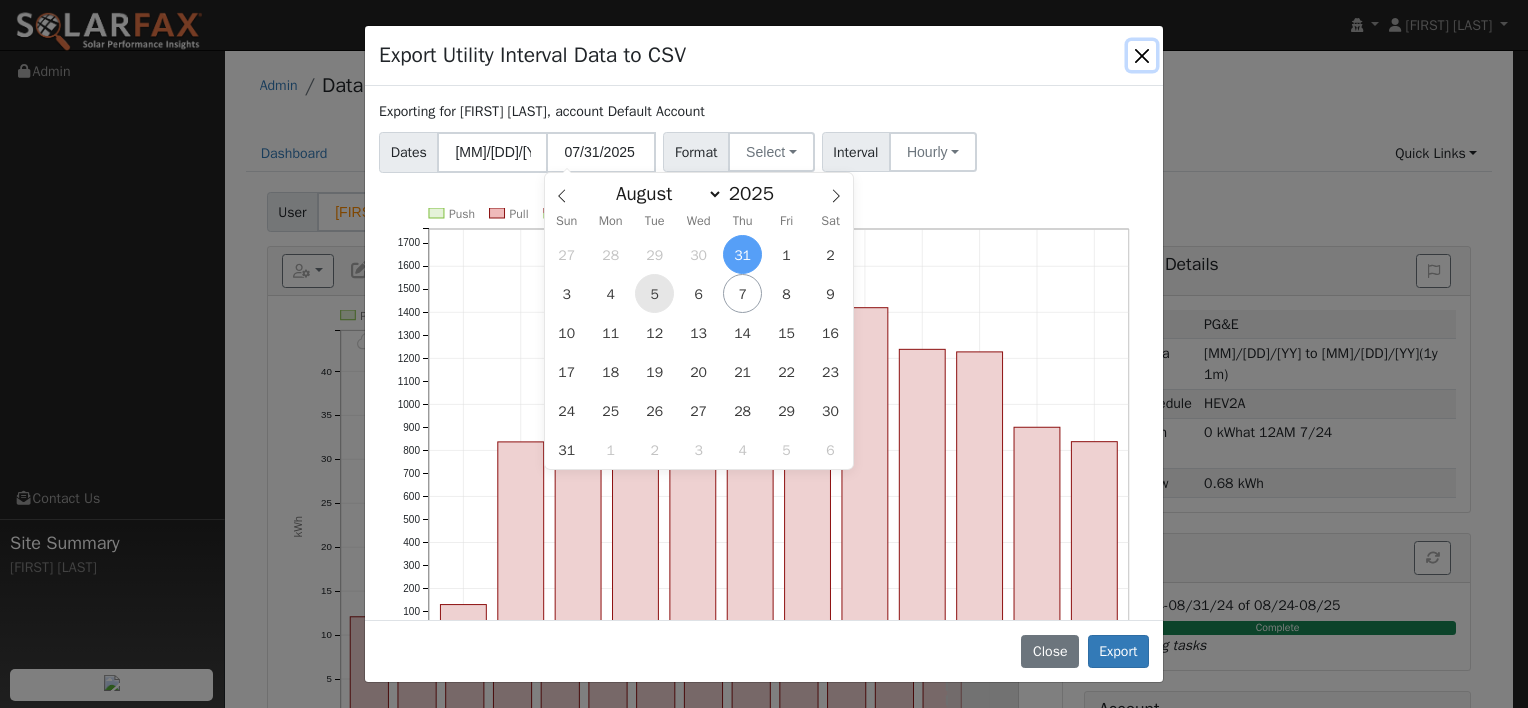 click on "5" at bounding box center [654, 293] 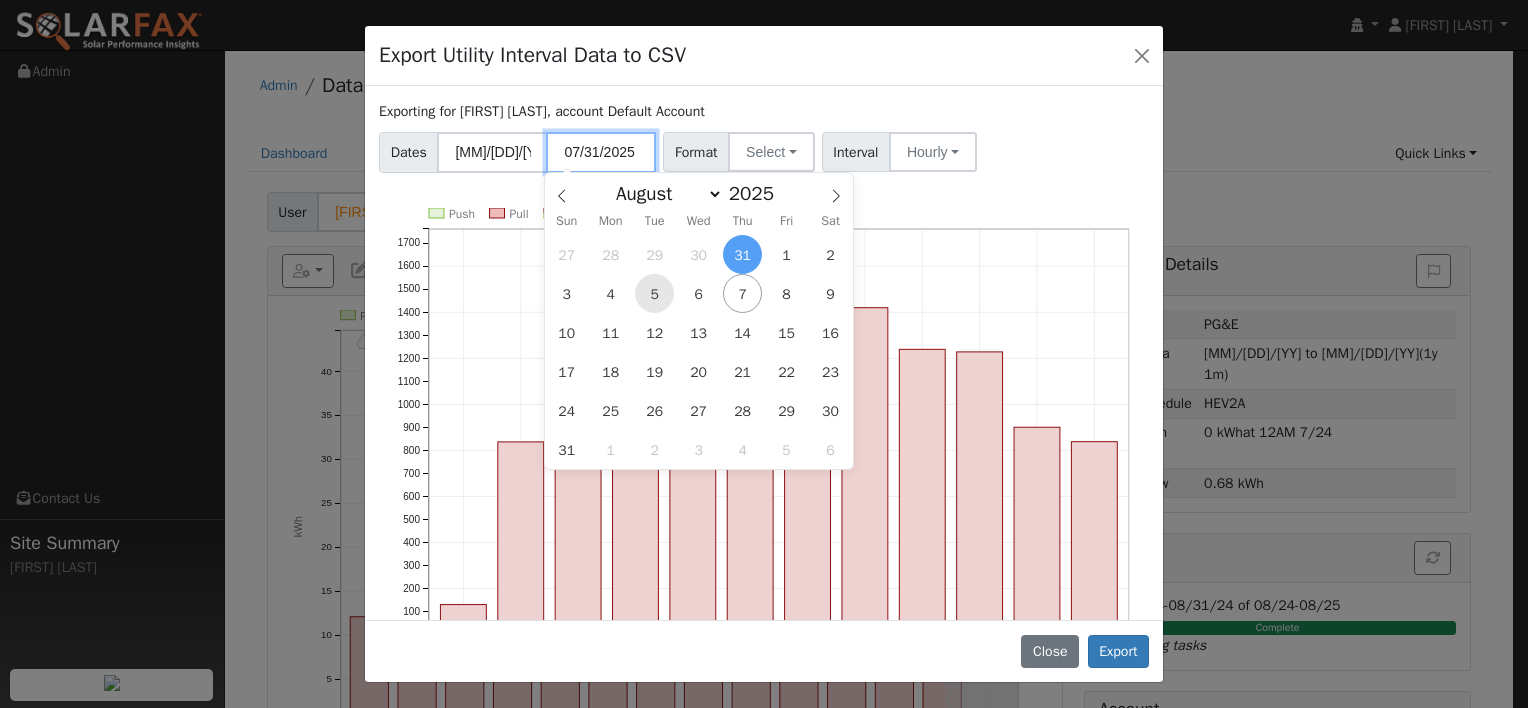 type on "08/05/2025" 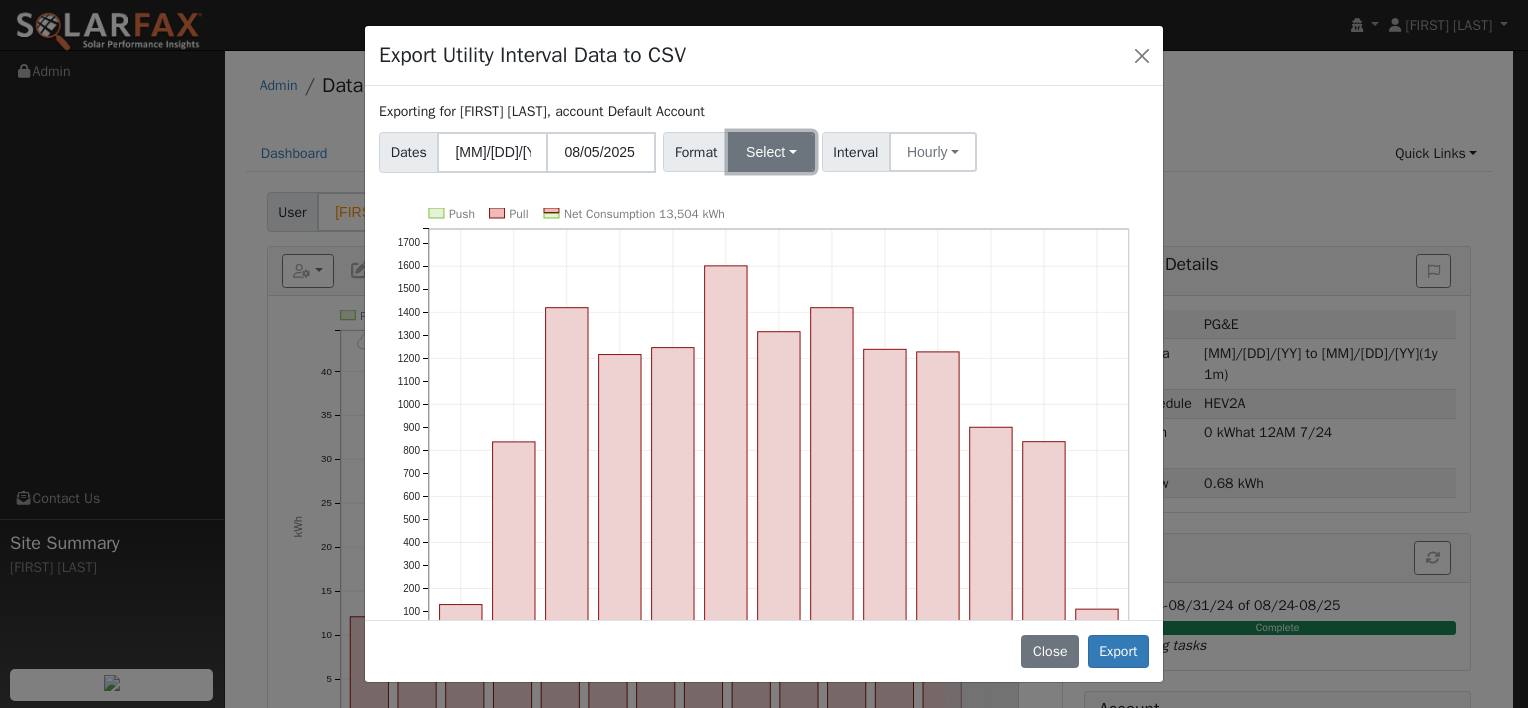 click on "Select" at bounding box center [771, 152] 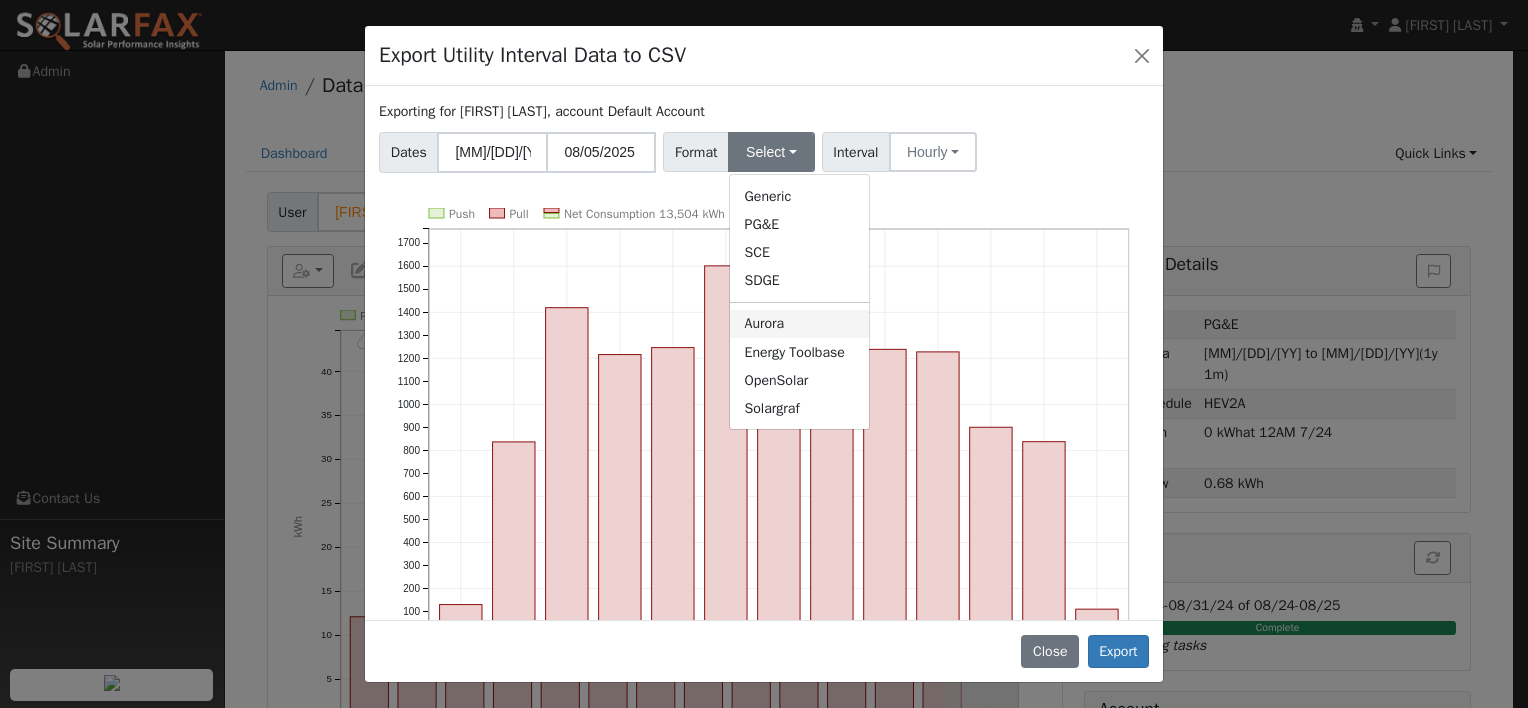 click on "Aurora" at bounding box center (799, 324) 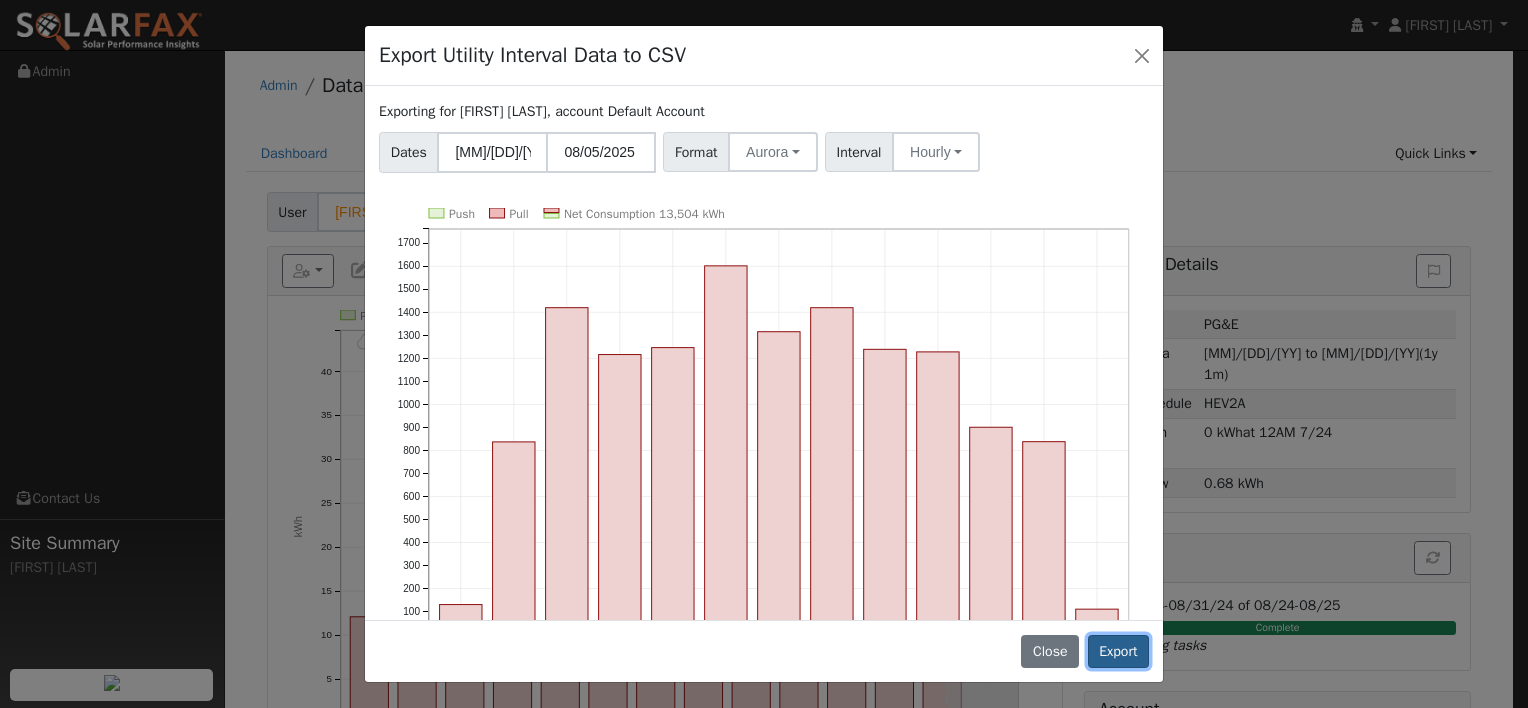 click on "Export" at bounding box center (1118, 652) 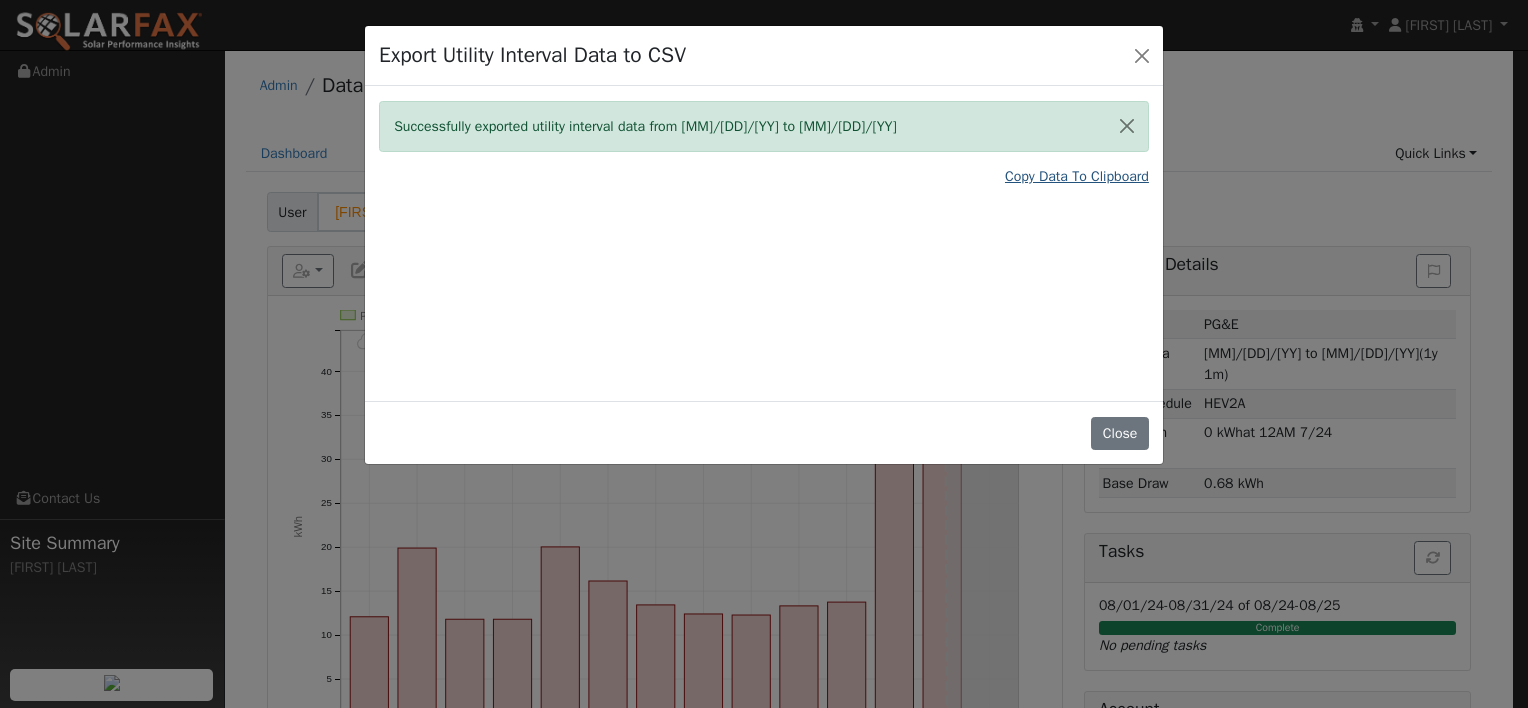 click on "Copy Data To Clipboard" at bounding box center (1077, 176) 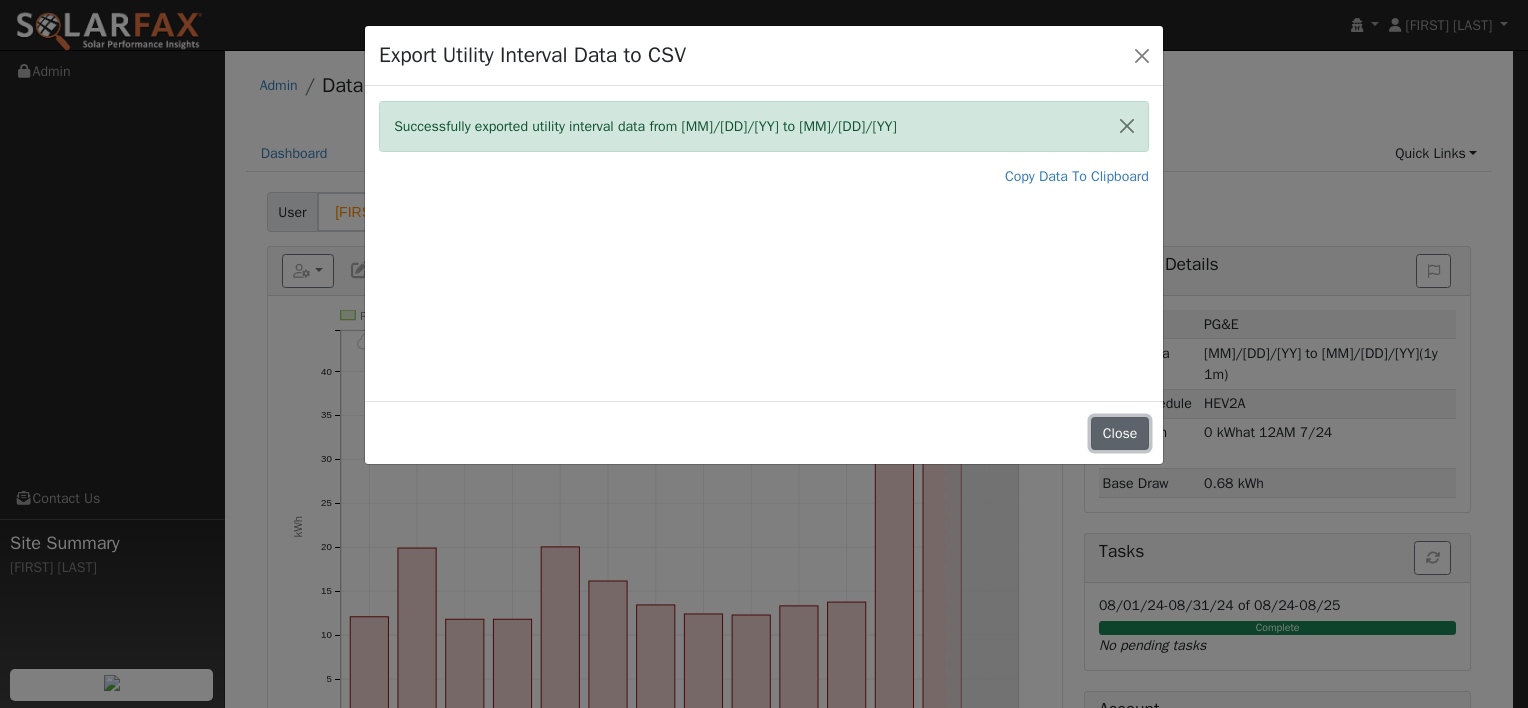 click on "Close" at bounding box center (1120, 434) 